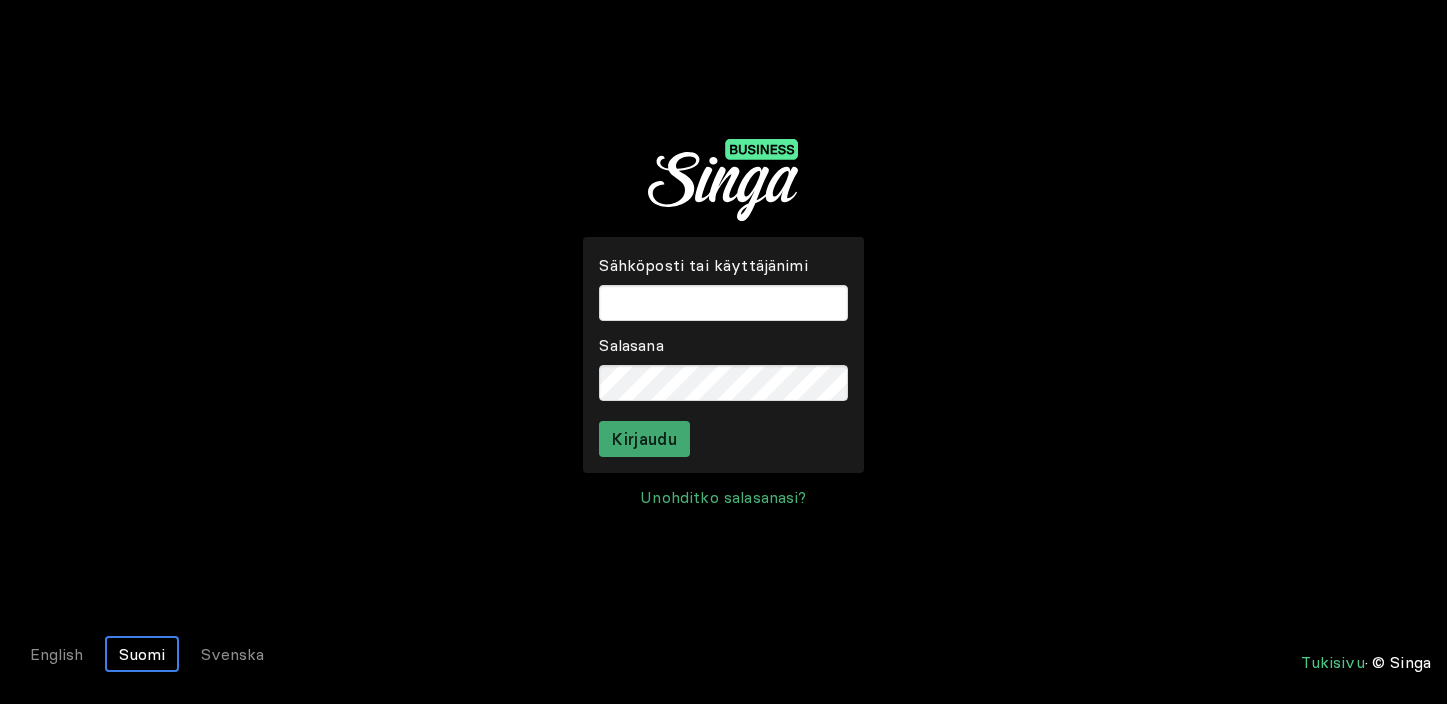 scroll, scrollTop: 0, scrollLeft: 0, axis: both 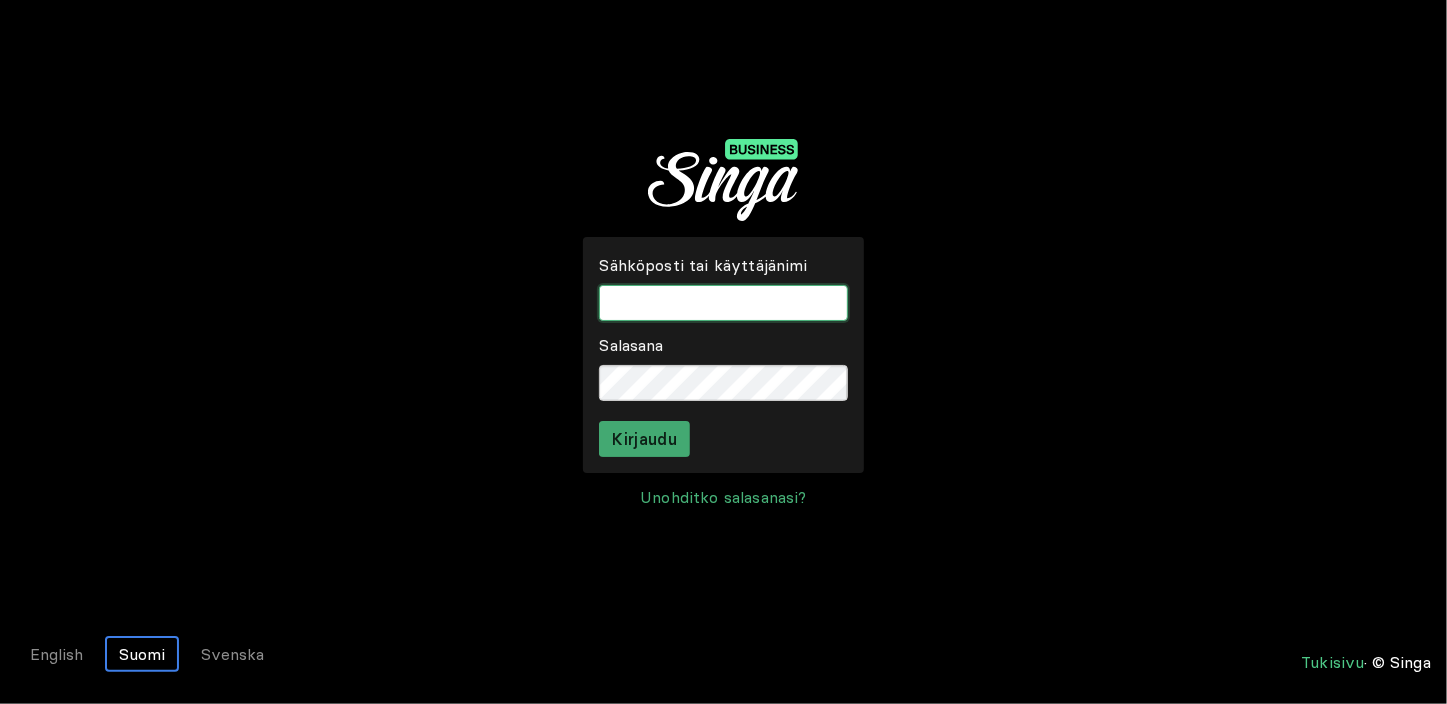 type on "temmintupa" 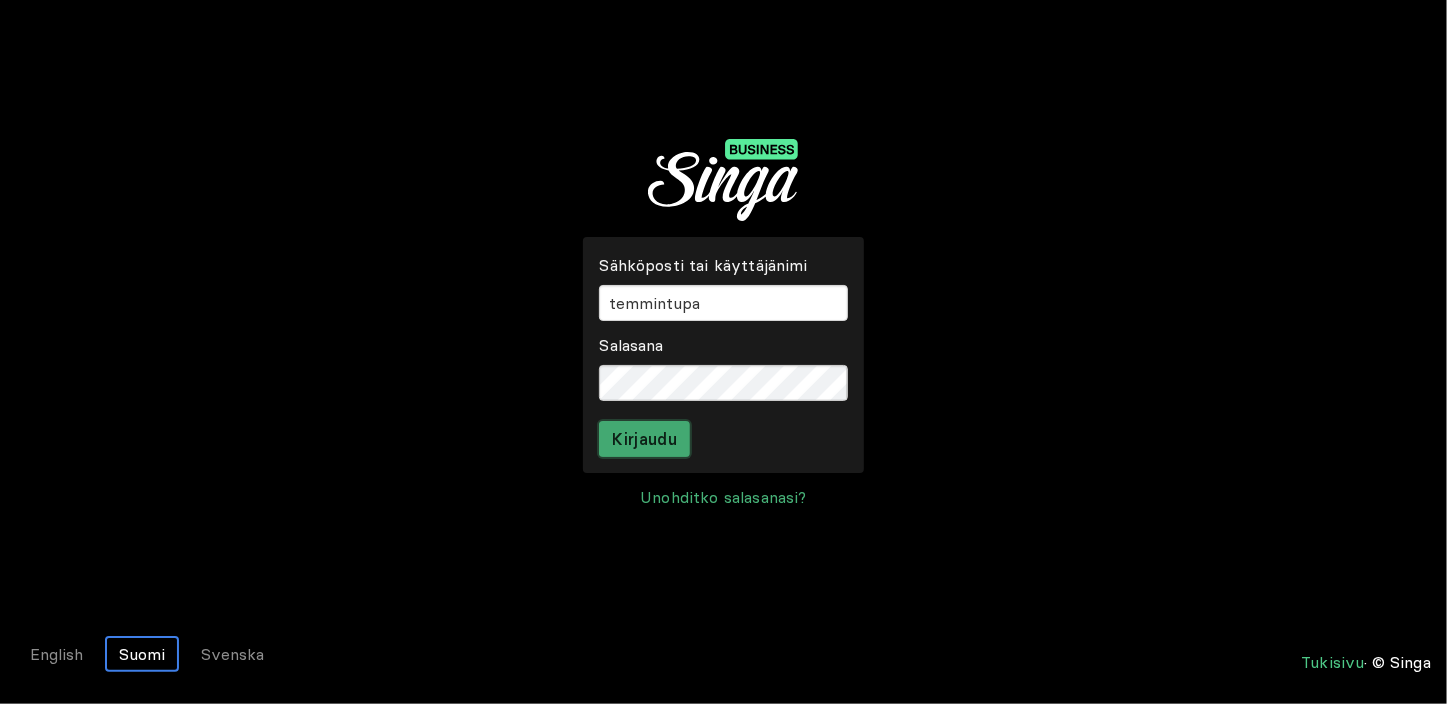 click on "Kirjaudu" at bounding box center (644, 439) 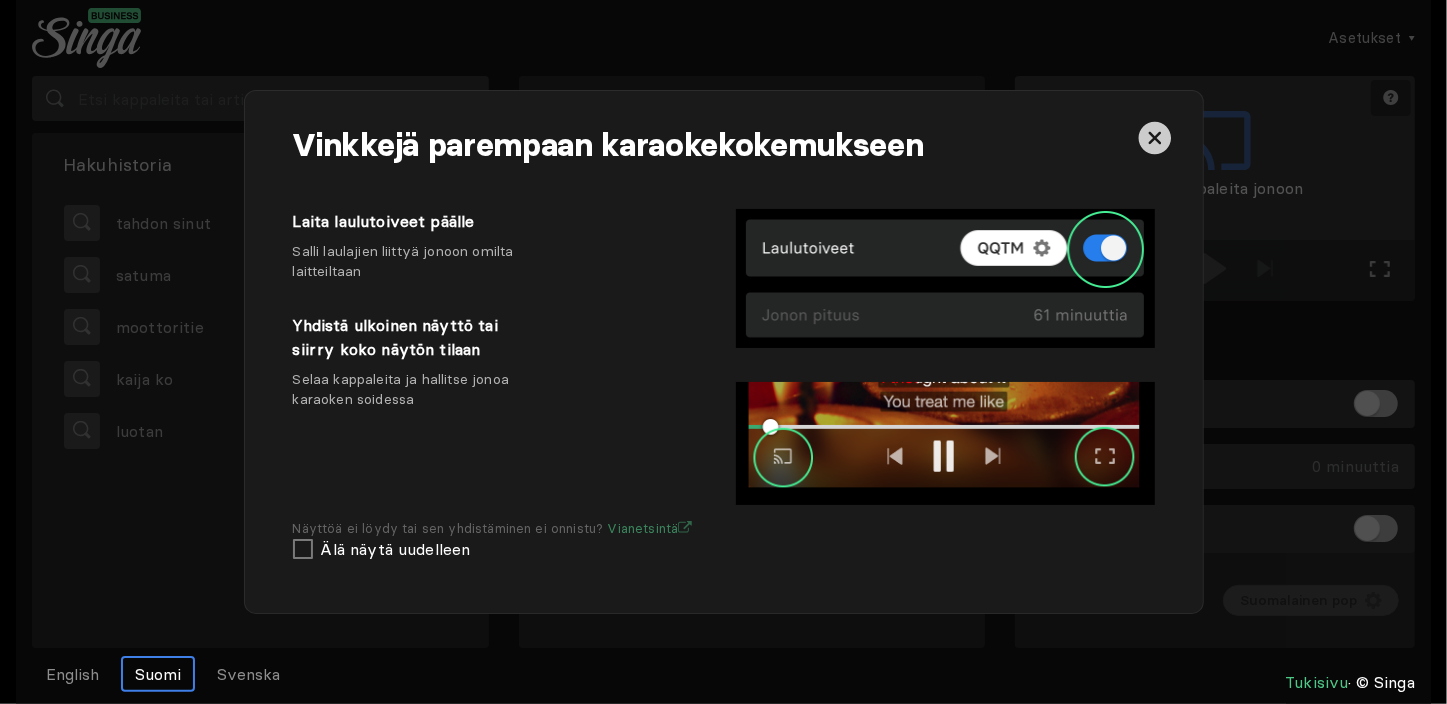click at bounding box center (1155, 138) 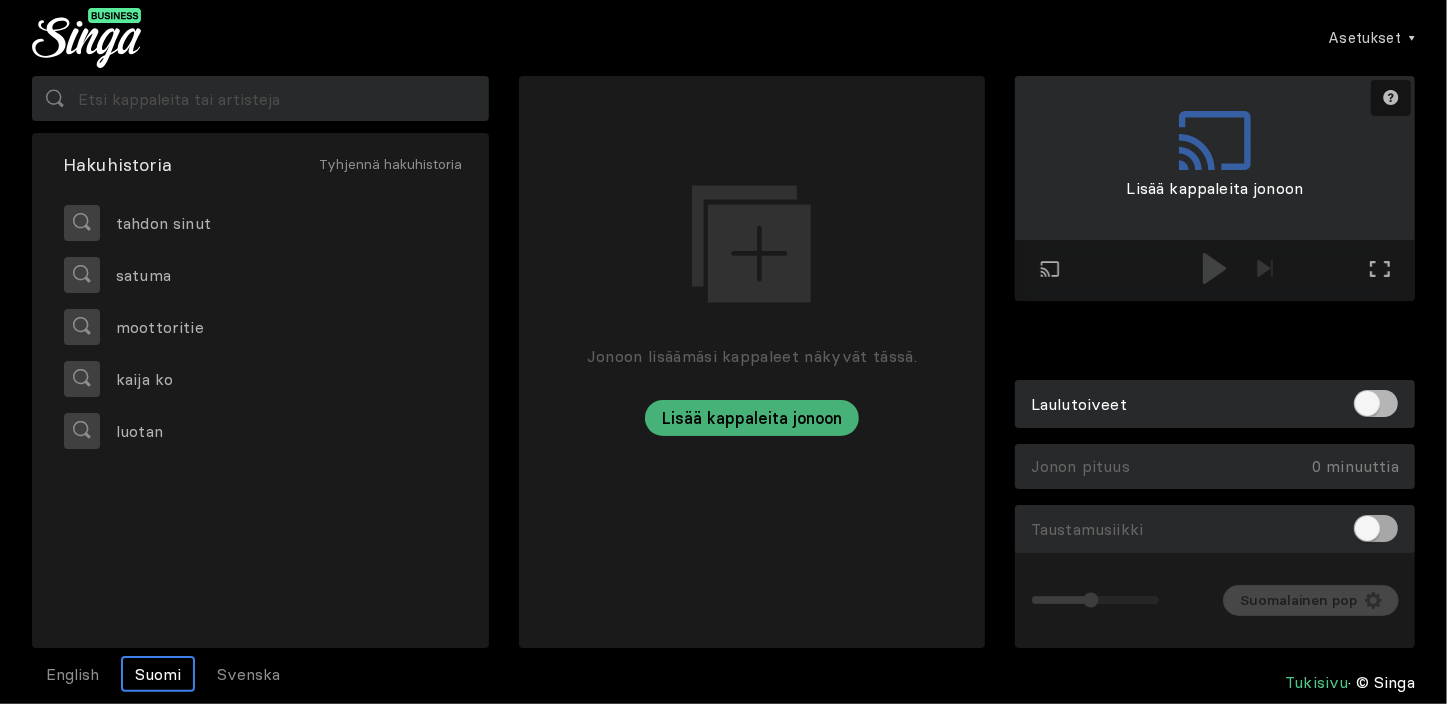 click at bounding box center [1376, 528] 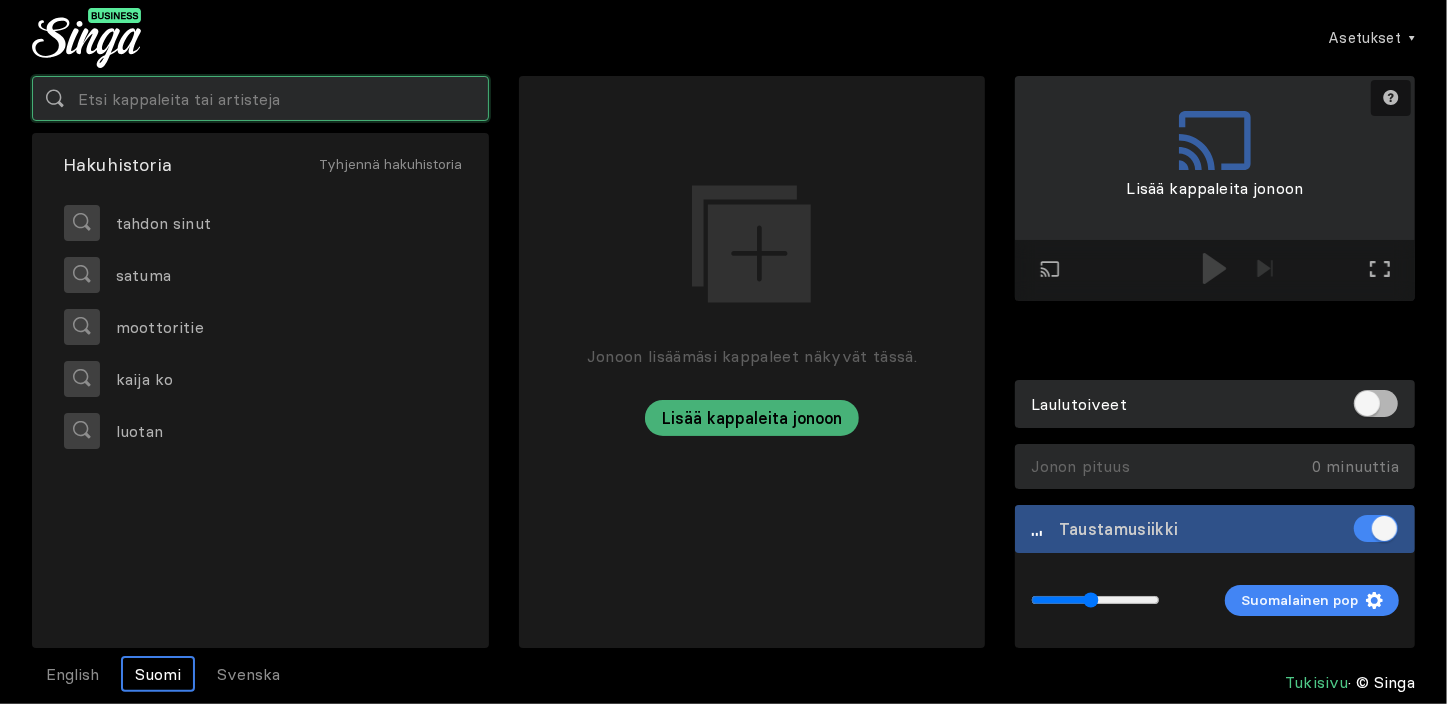click at bounding box center (260, 98) 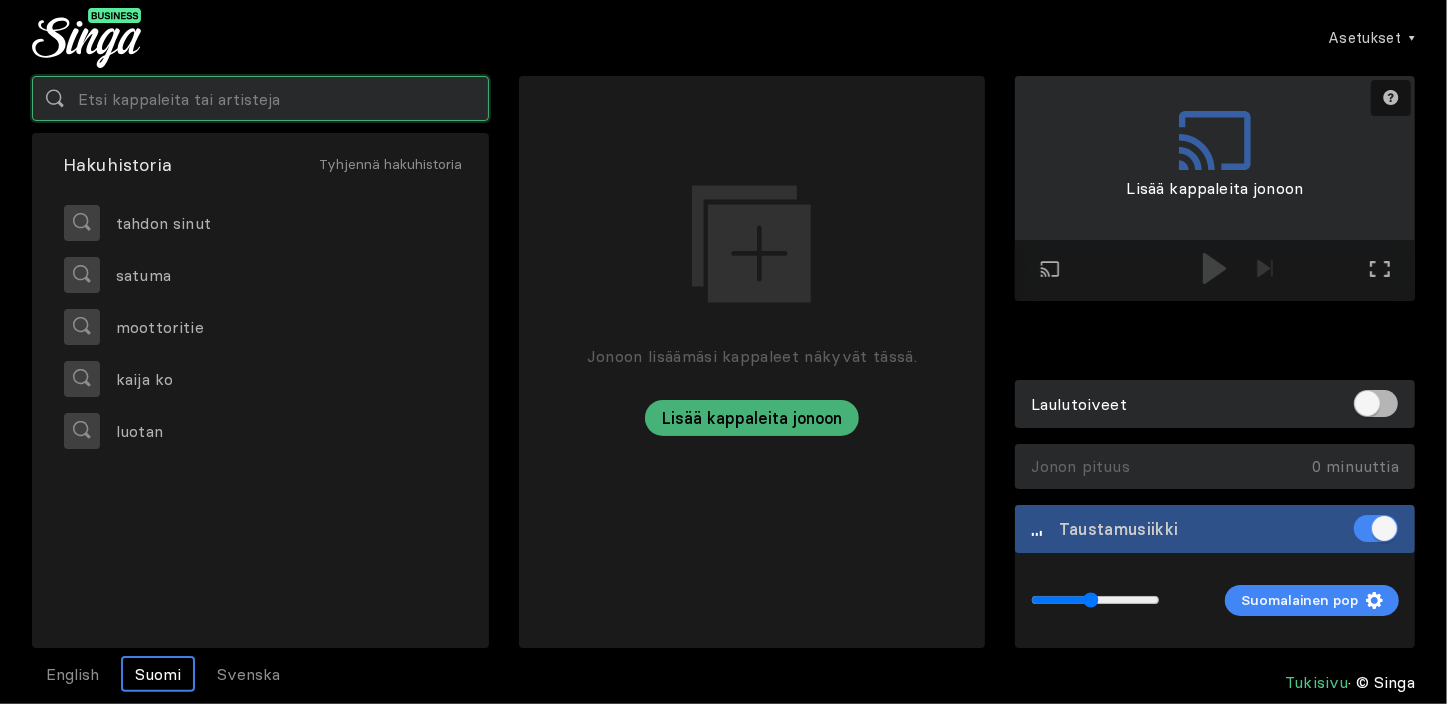 click at bounding box center (260, 98) 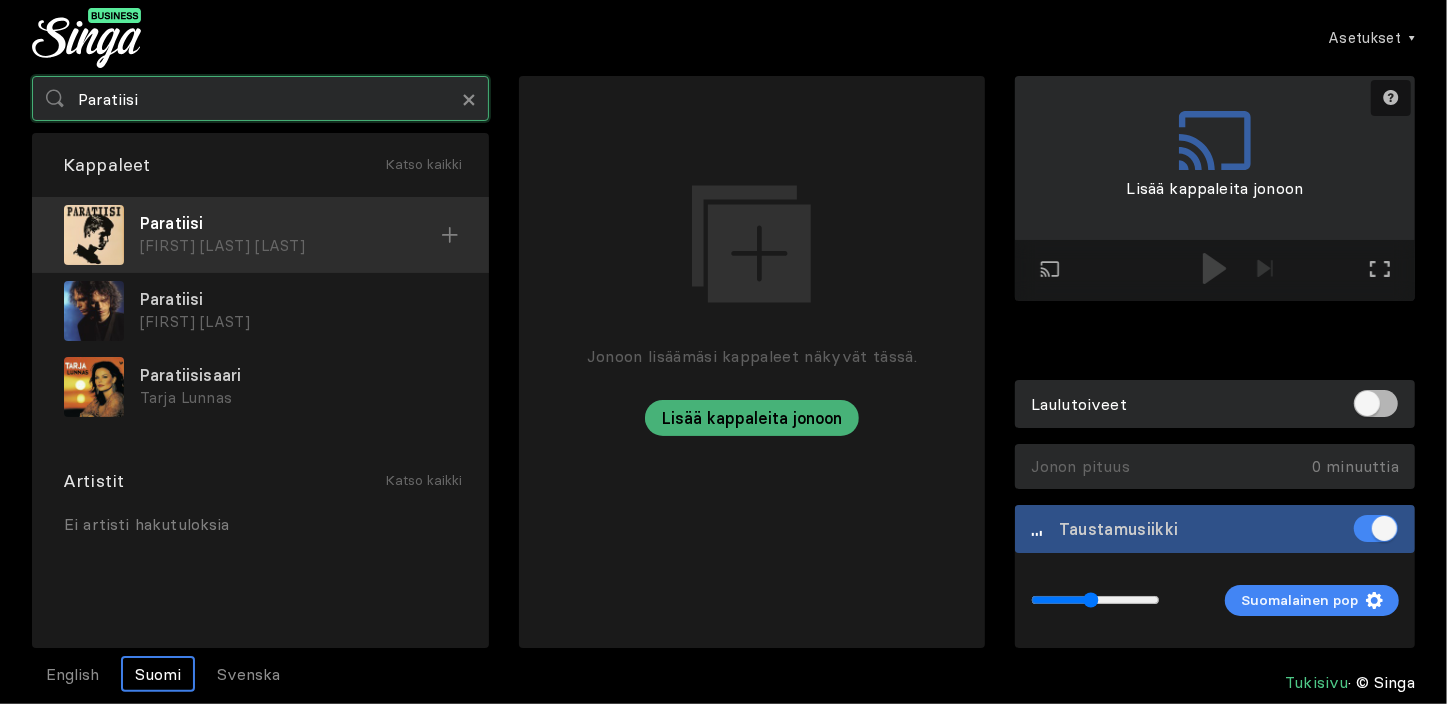 type on "Paratiisi" 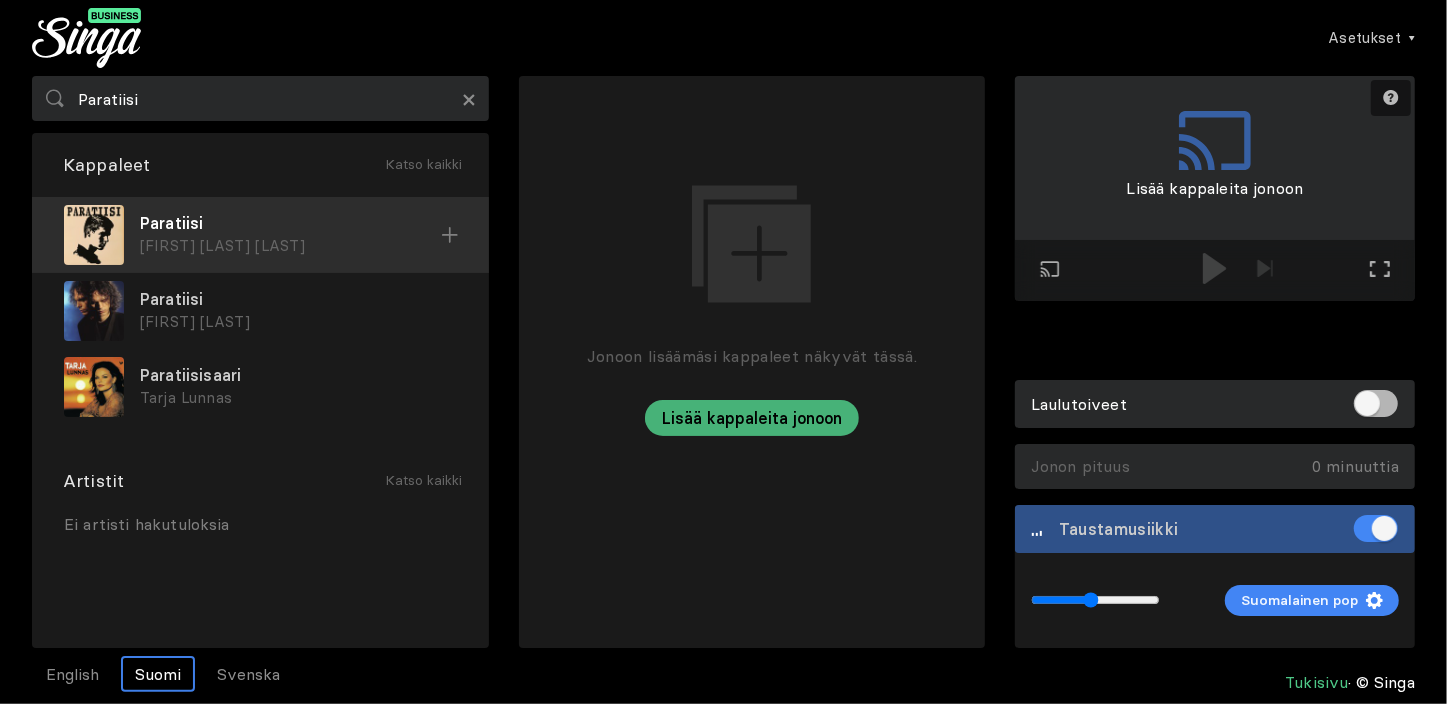 click on "[FIRST] [LAST] [LAST]" at bounding box center (290, 246) 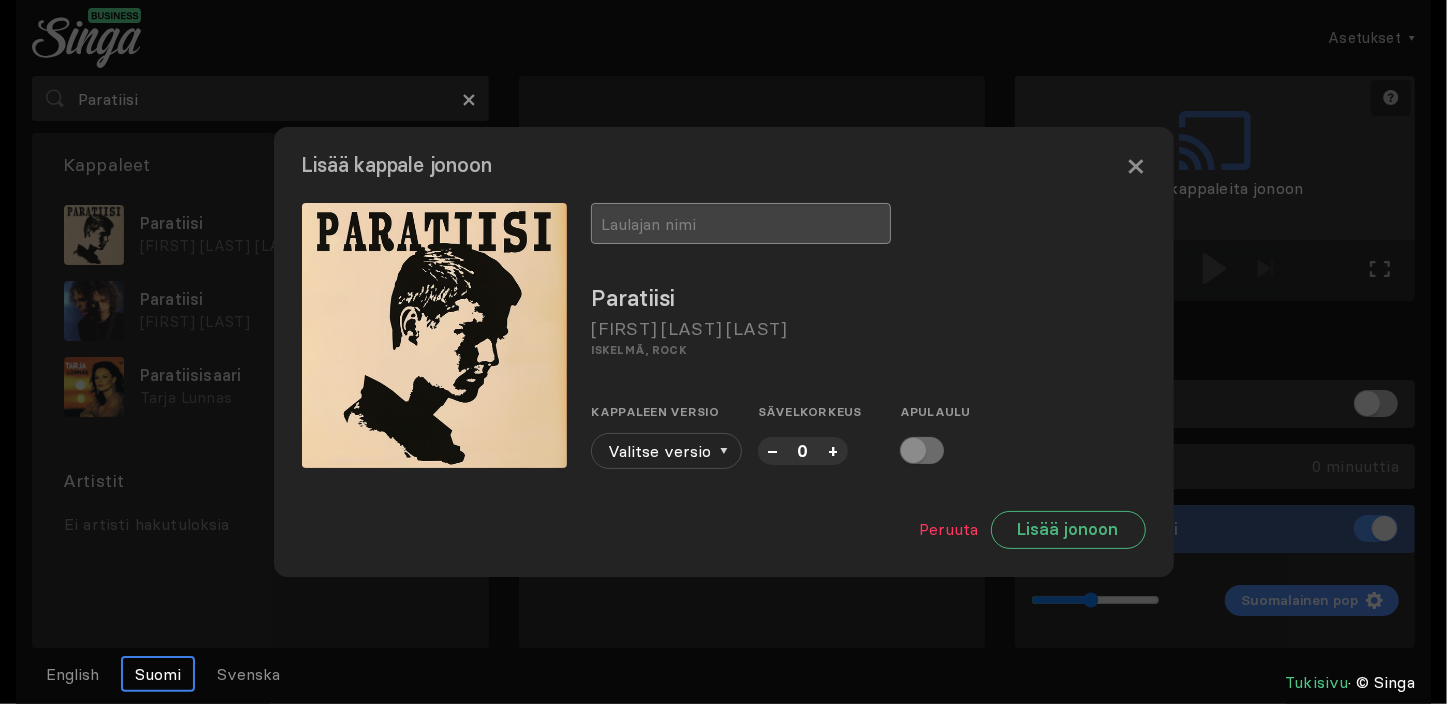click at bounding box center [741, 223] 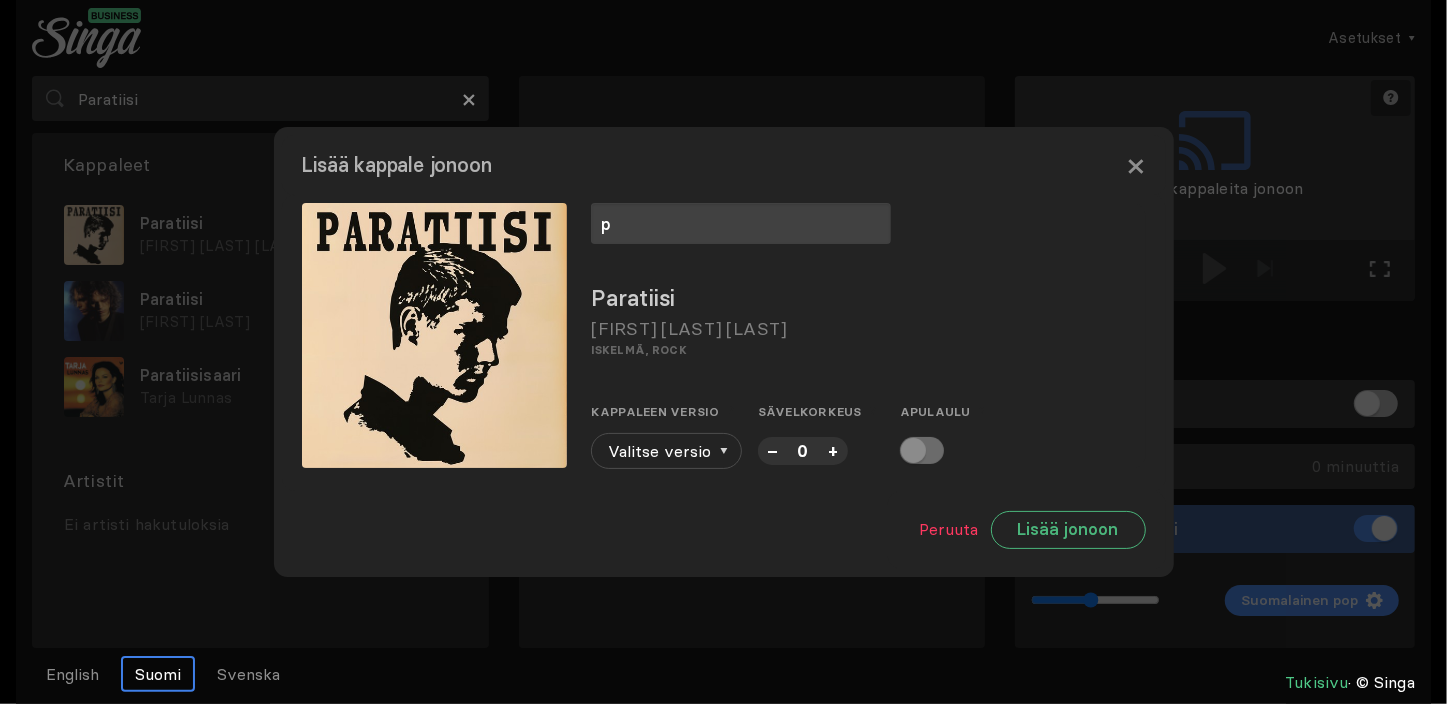 type on "p" 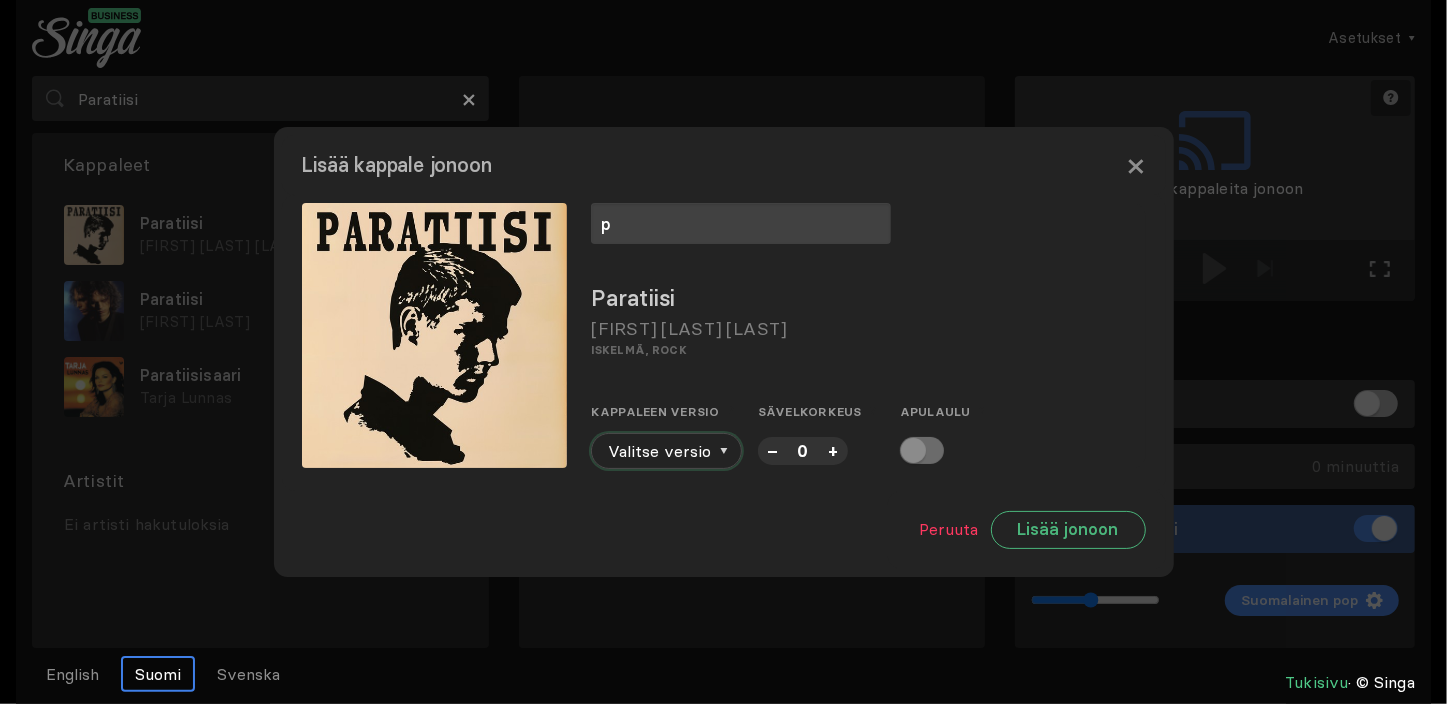 click at bounding box center (724, 451) 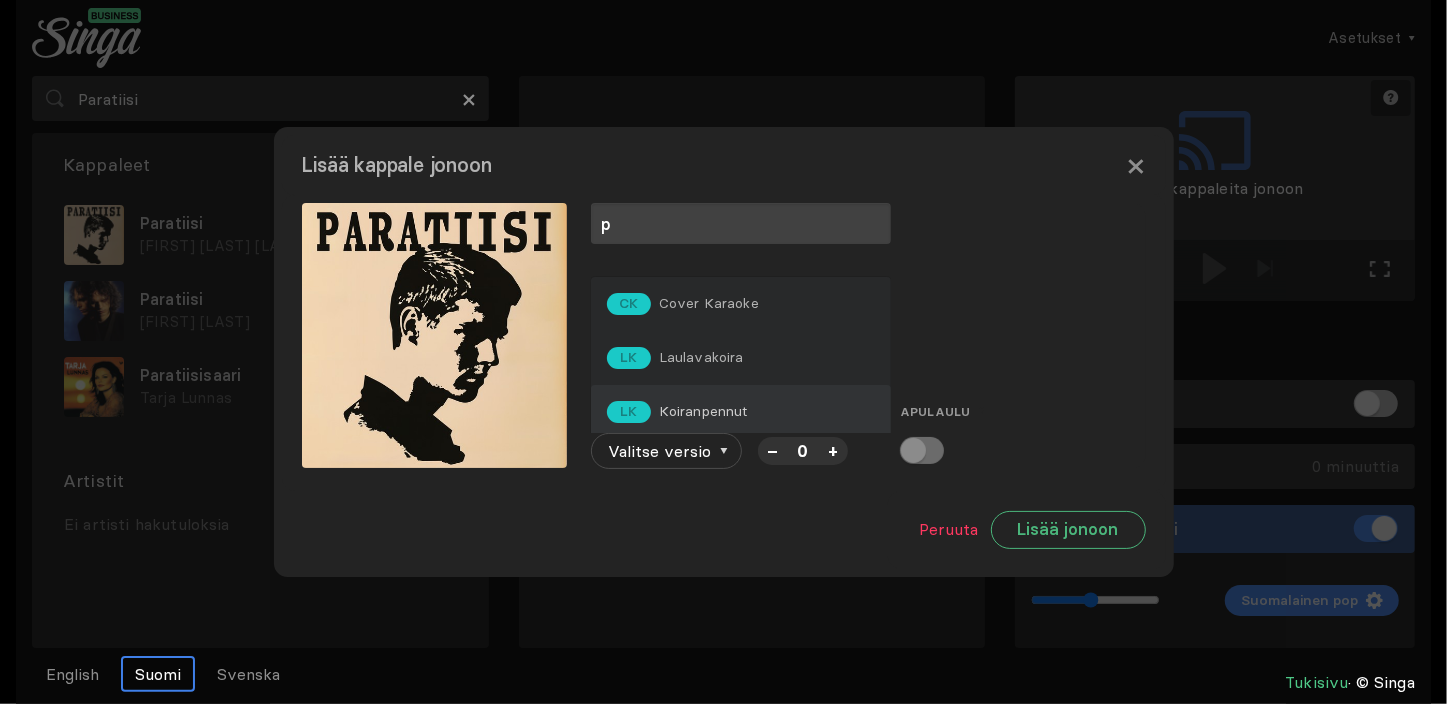 click on "LK Koiranpennut" at bounding box center (683, 304) 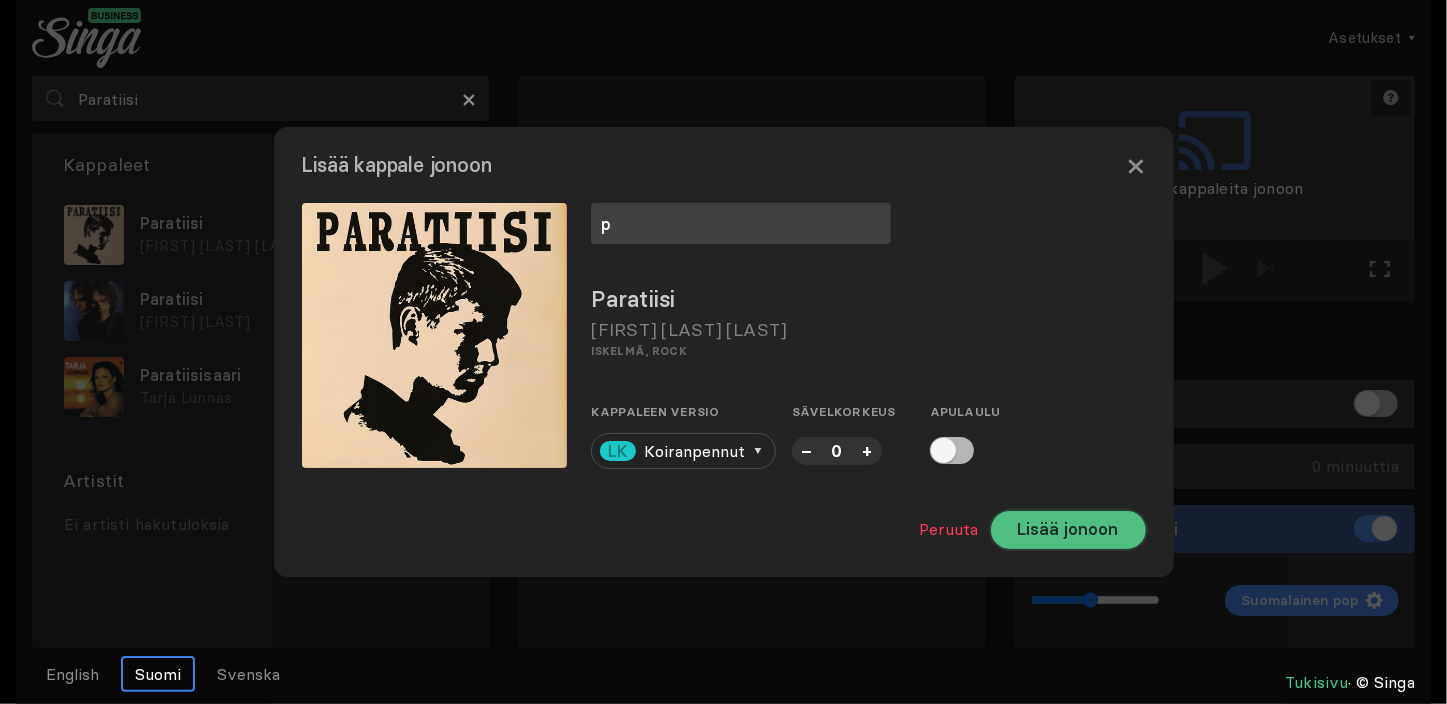 click on "Lisää jonoon" at bounding box center [1068, 530] 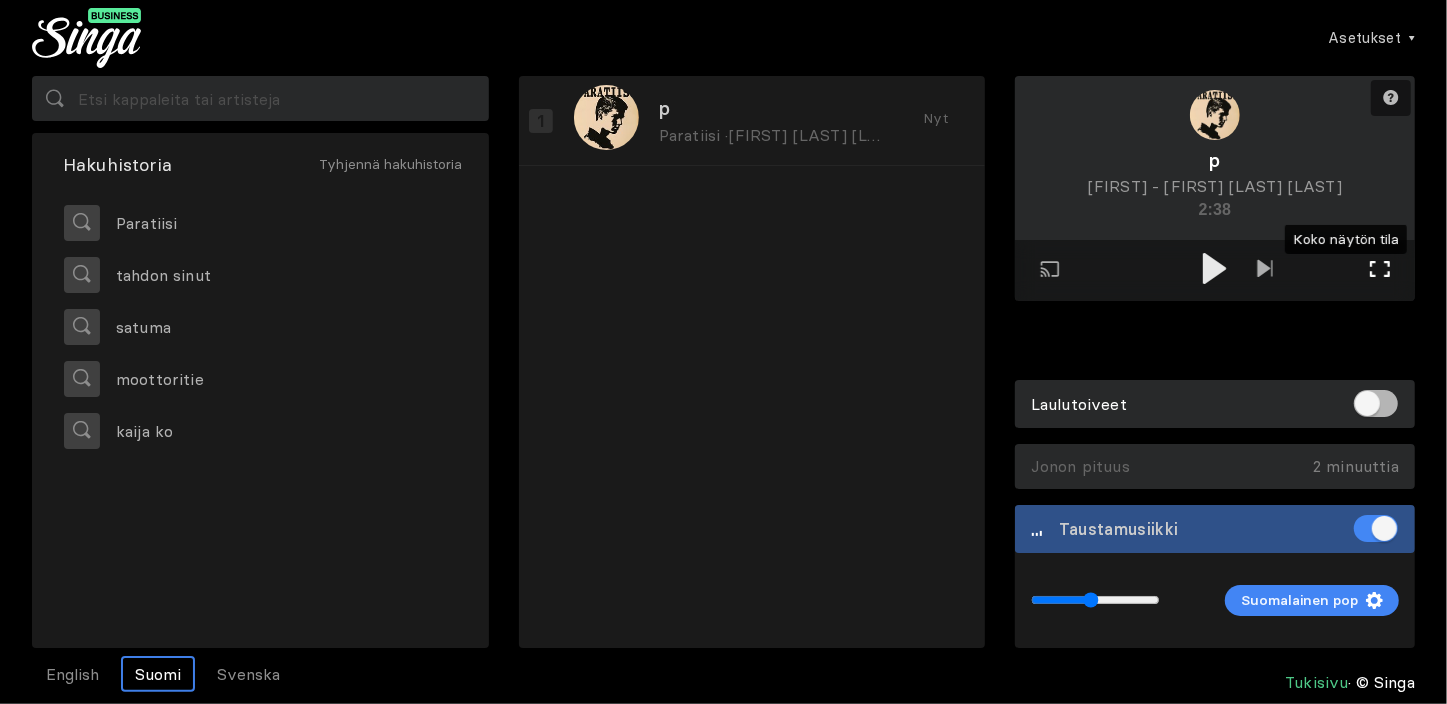 click at bounding box center [1380, 269] 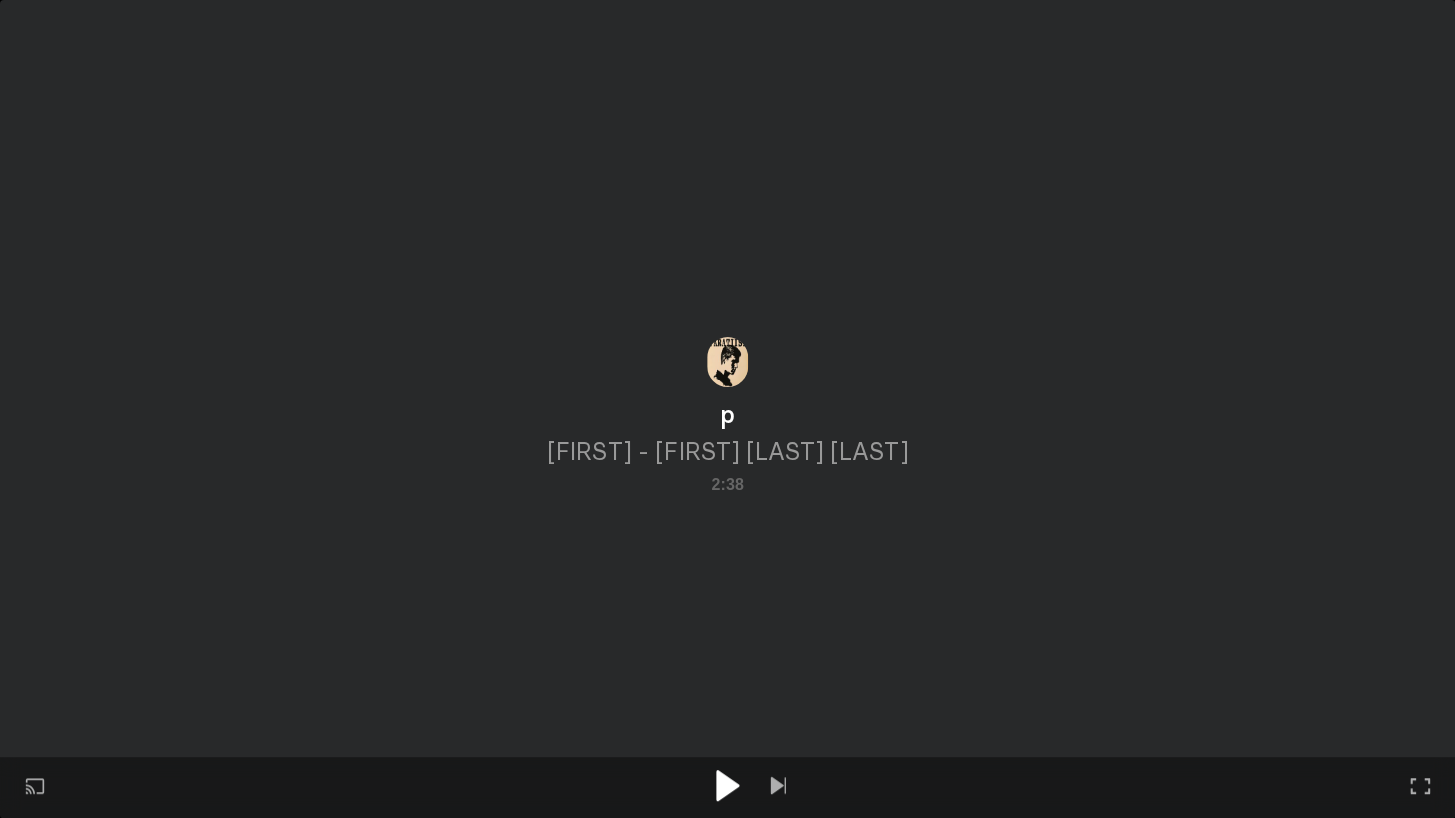 click at bounding box center [728, 785] 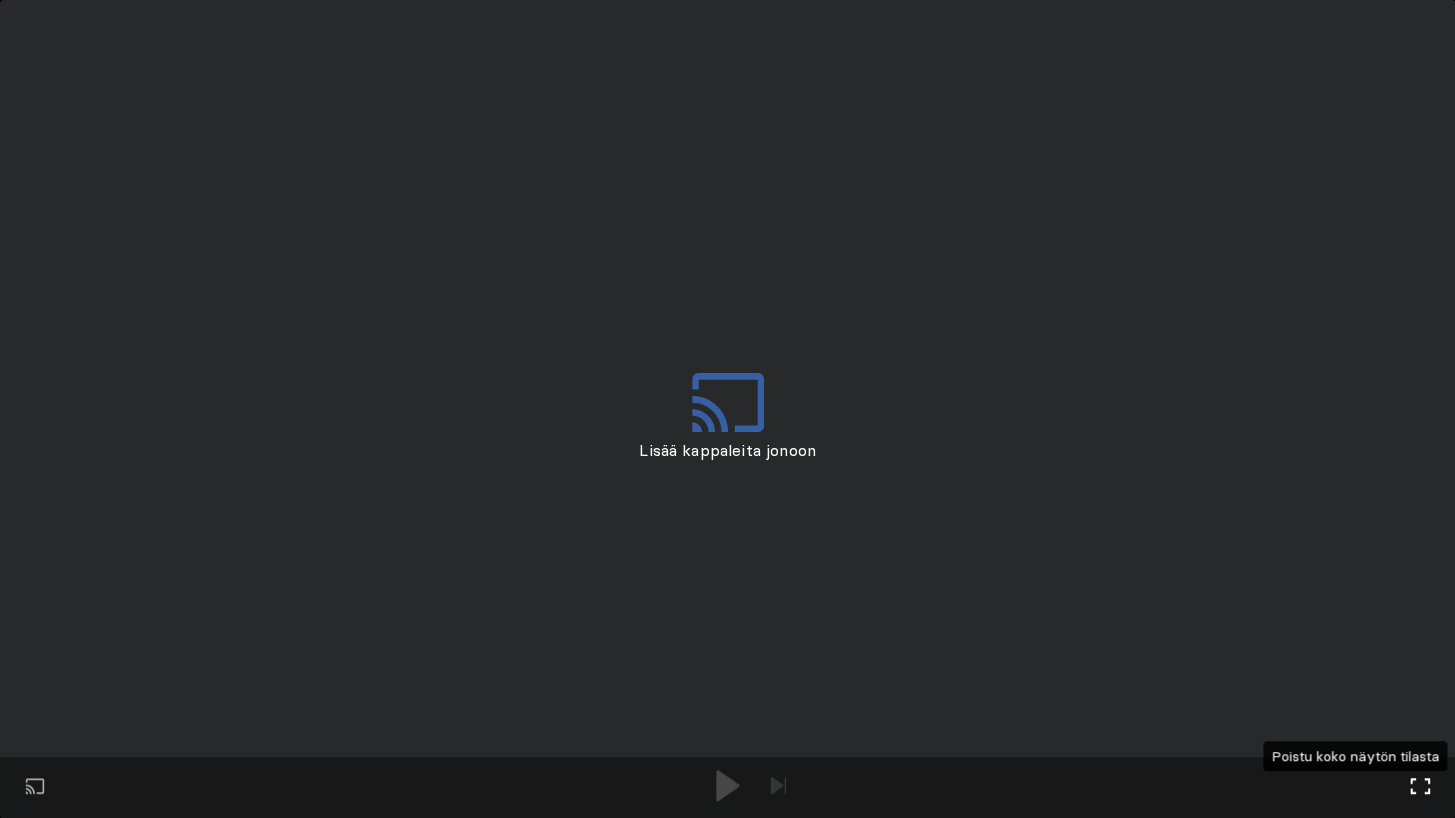 click on "Koko näytön tila Poistu koko näytön tilasta" at bounding box center [1420, 788] 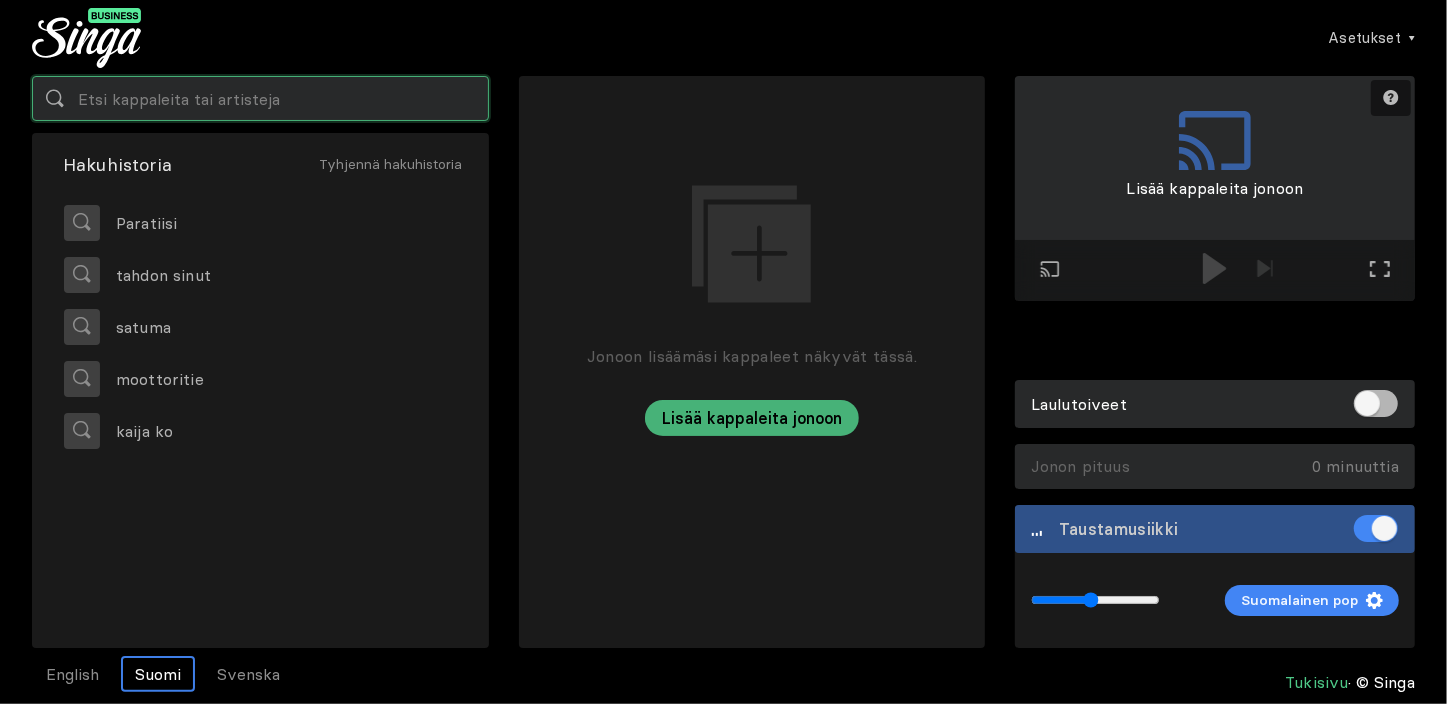 click at bounding box center (260, 98) 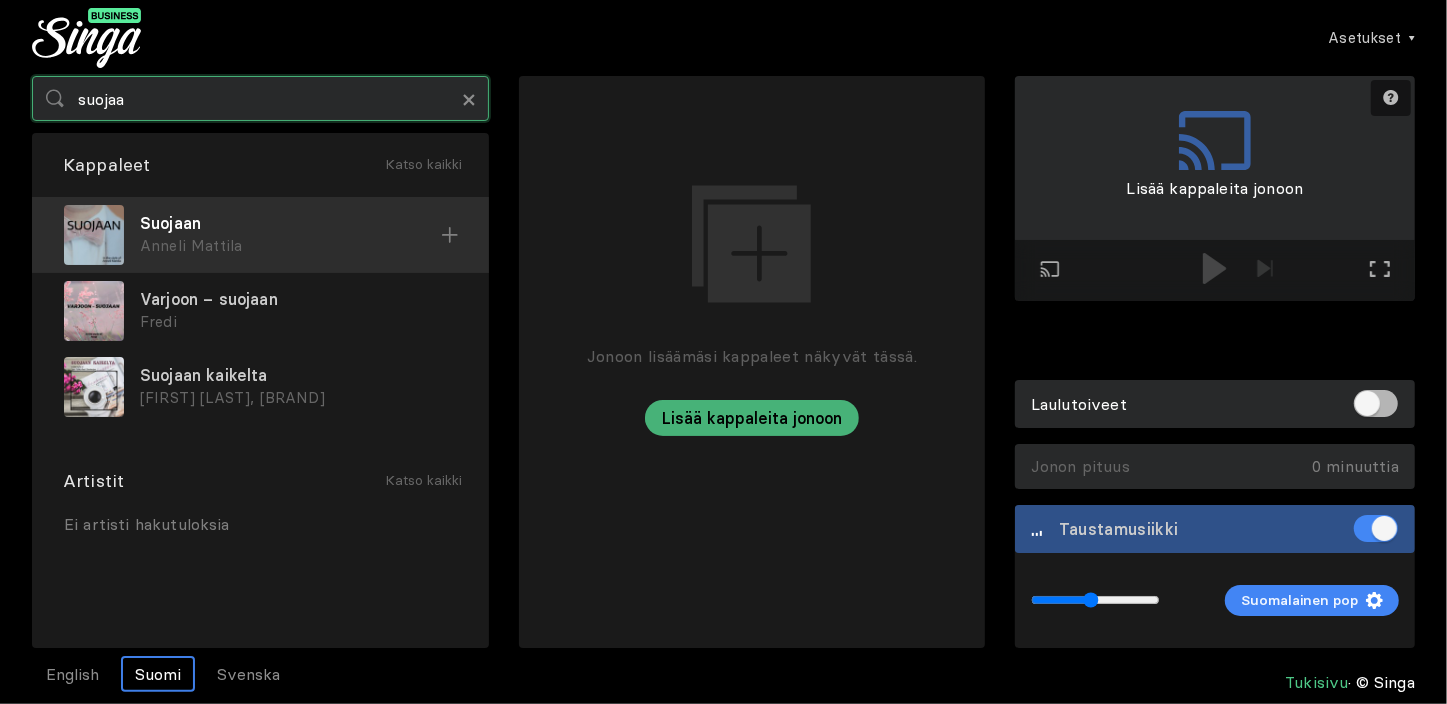 type on "suojaa" 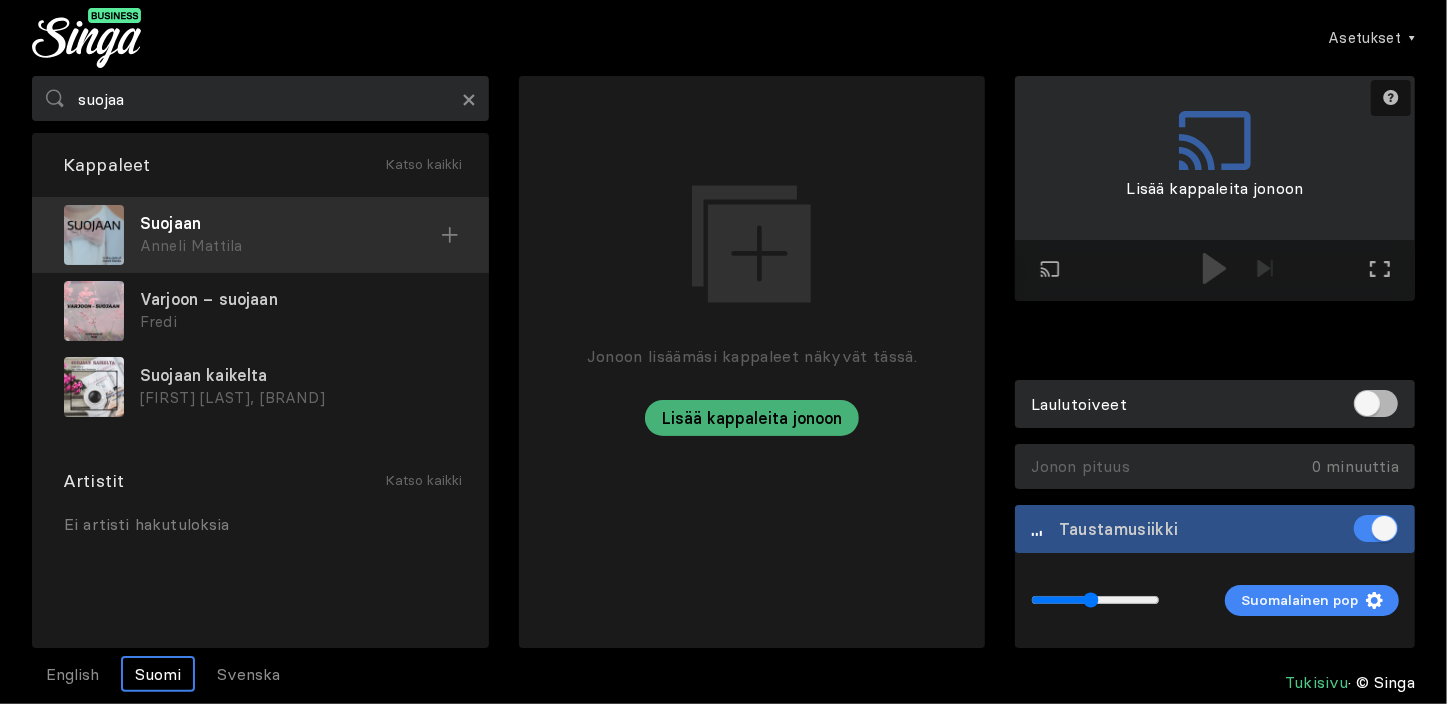 click on "Suojaan" at bounding box center [290, 223] 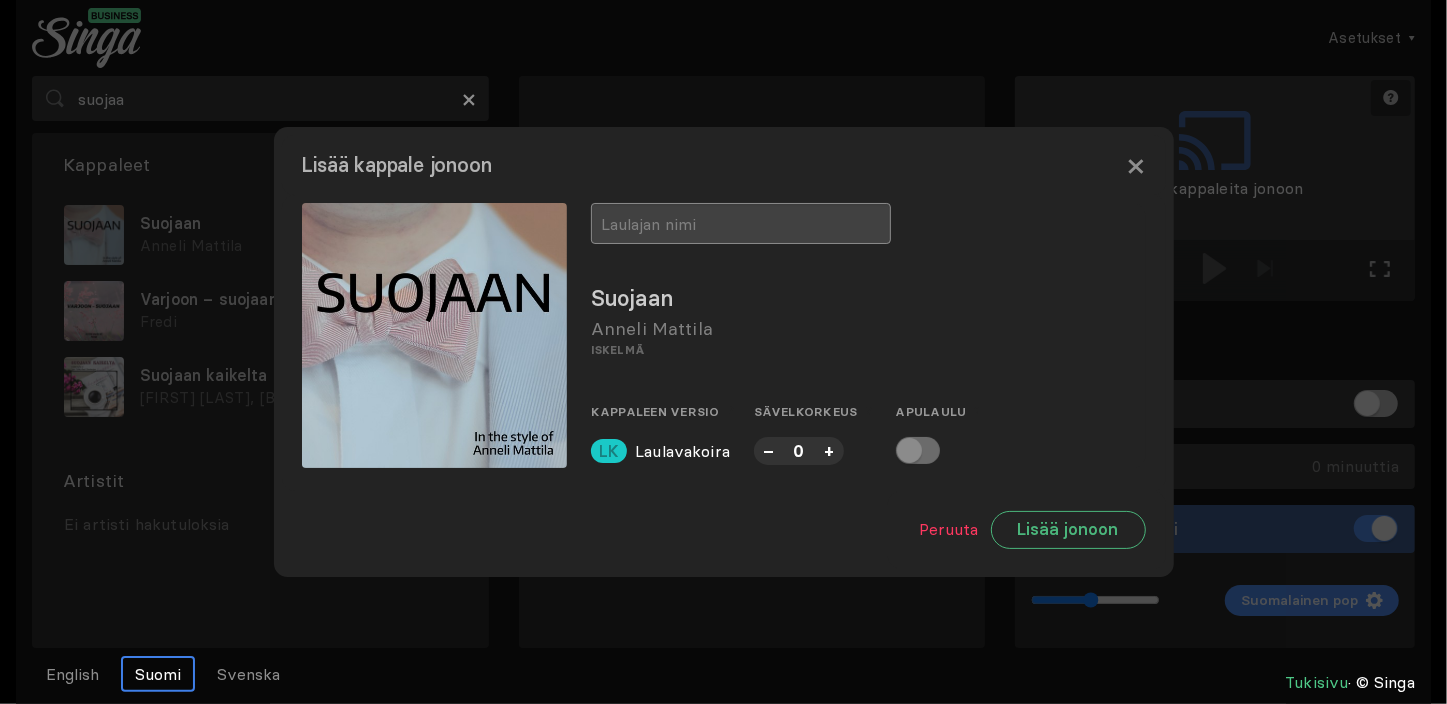 click at bounding box center [741, 223] 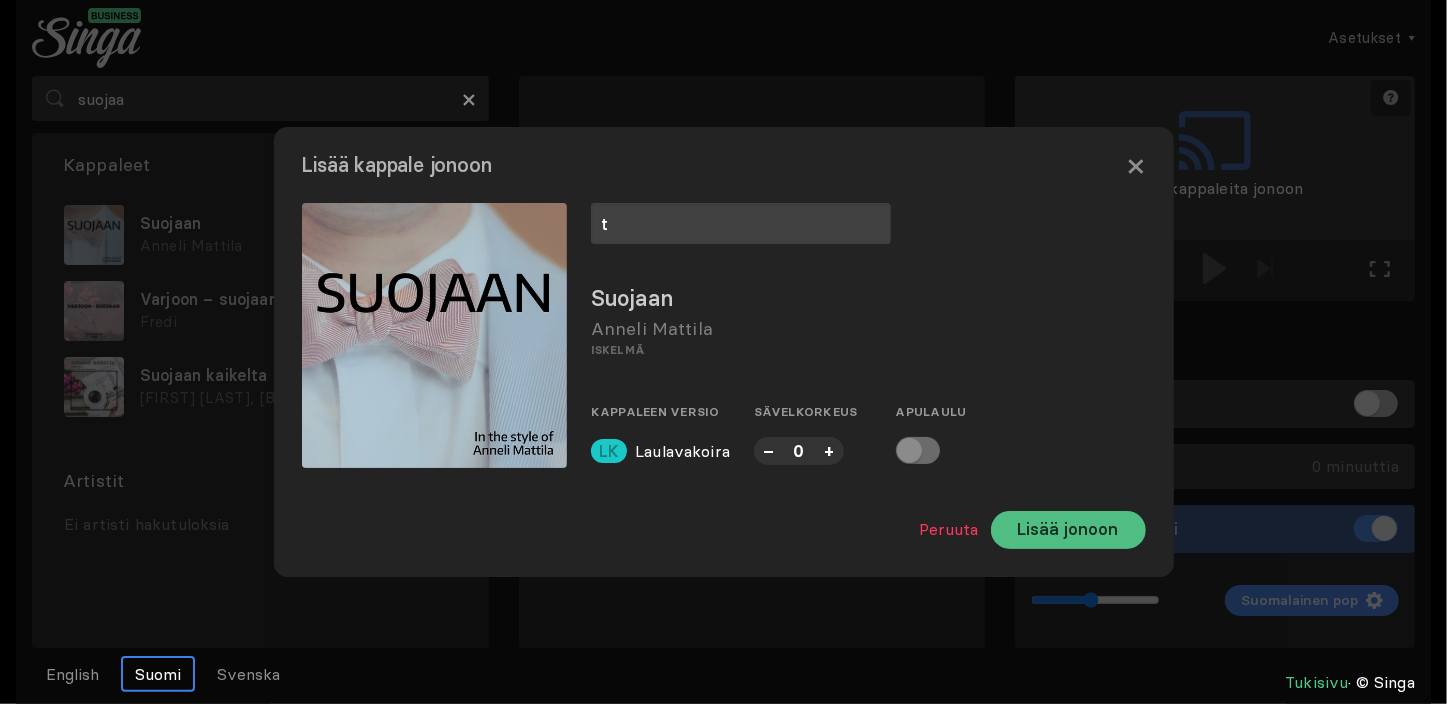 type on "t" 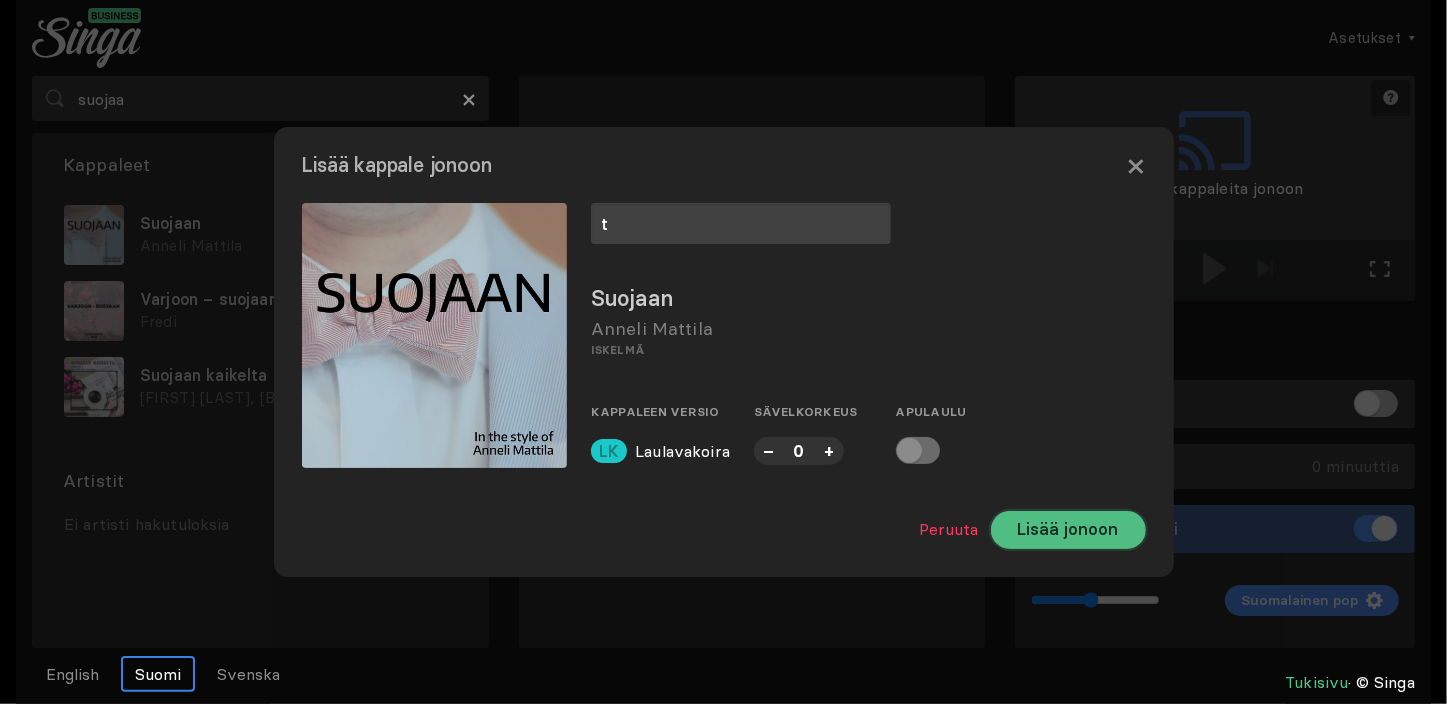 click on "Lisää jonoon" at bounding box center (1068, 530) 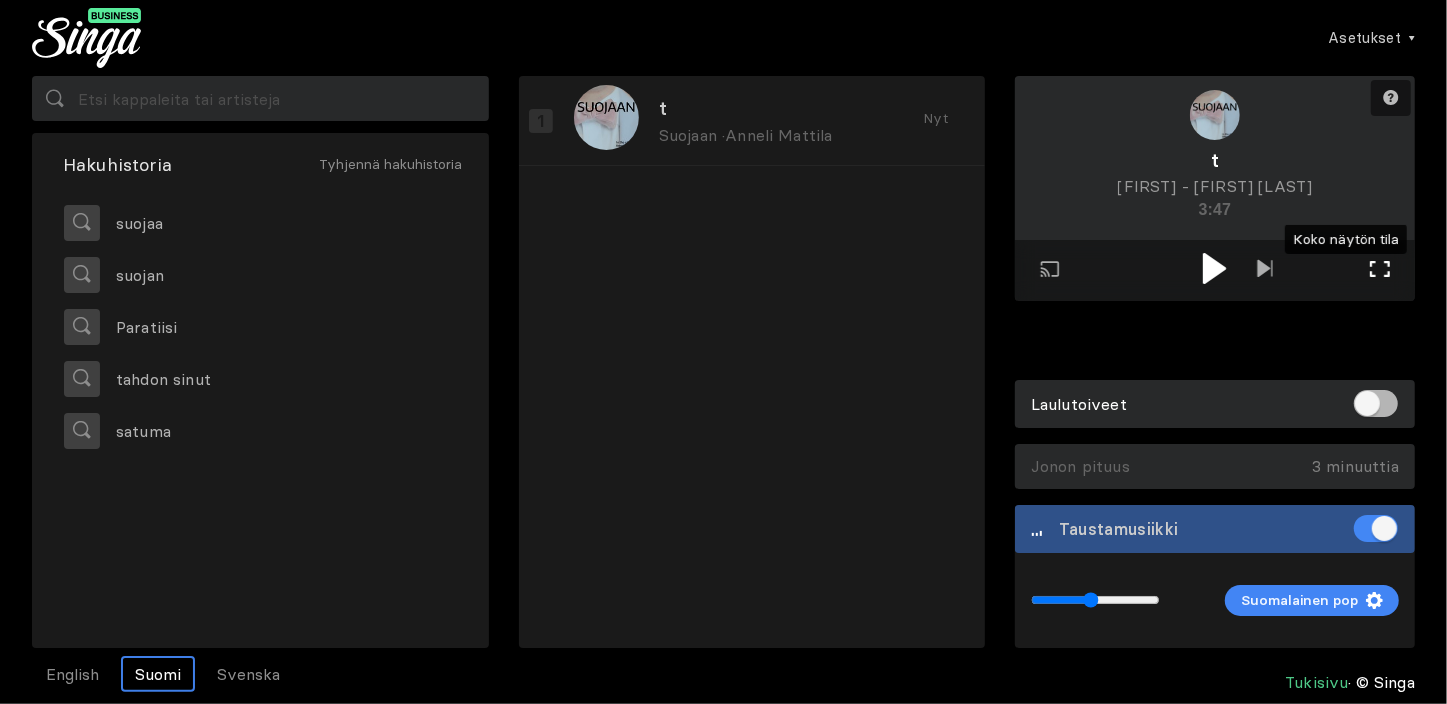click at bounding box center [1380, 269] 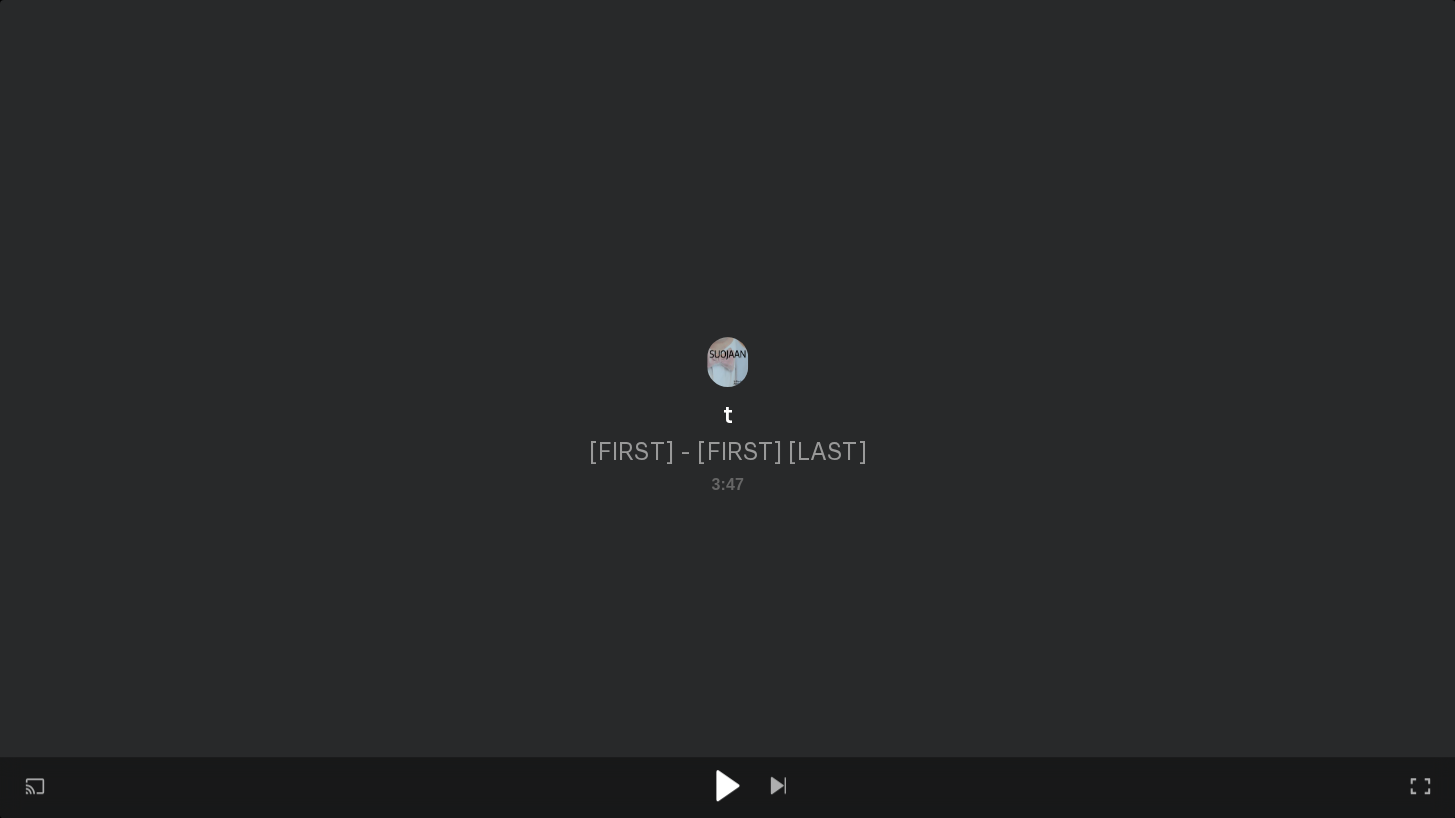 click at bounding box center (728, 785) 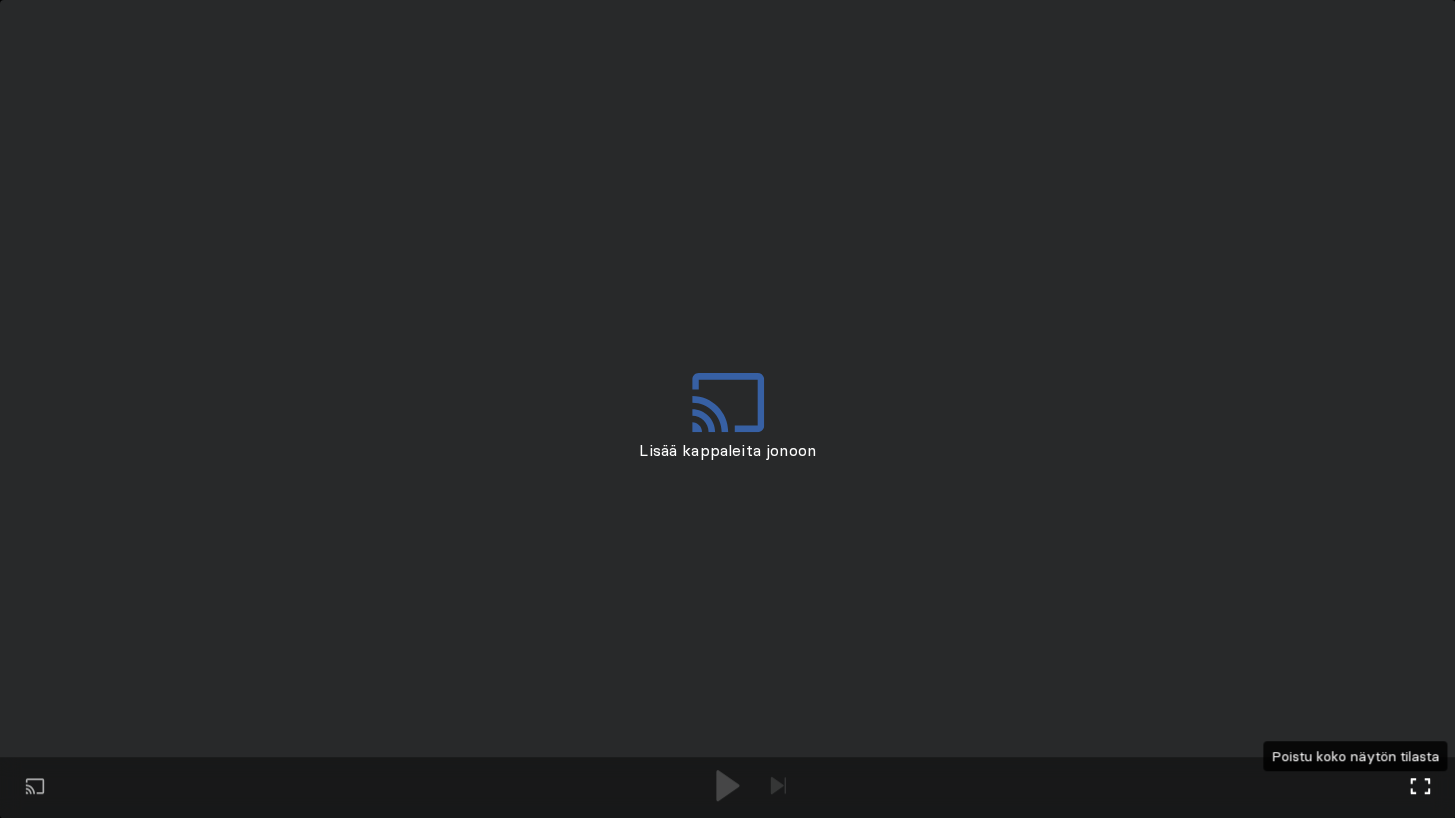 click at bounding box center (1420, 786) 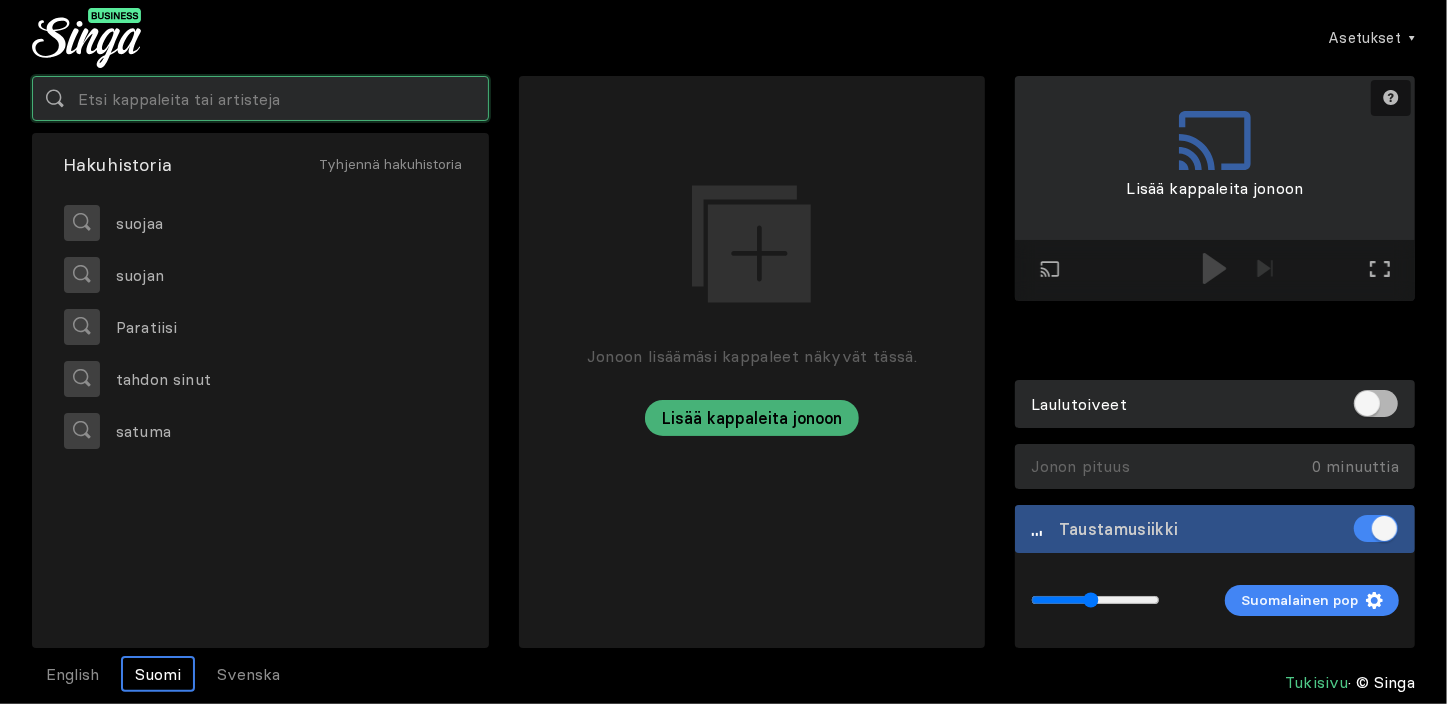 click at bounding box center (260, 98) 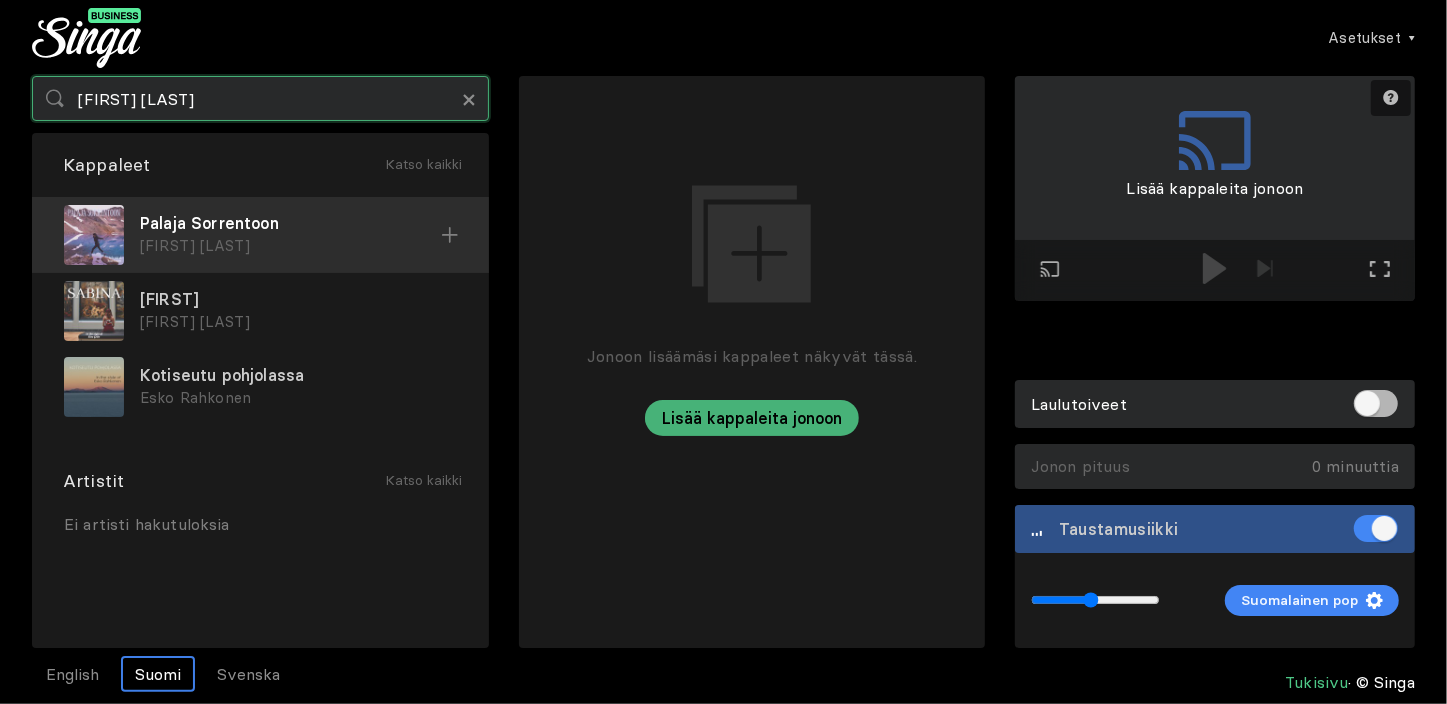 type on "[FIRST] [LAST]" 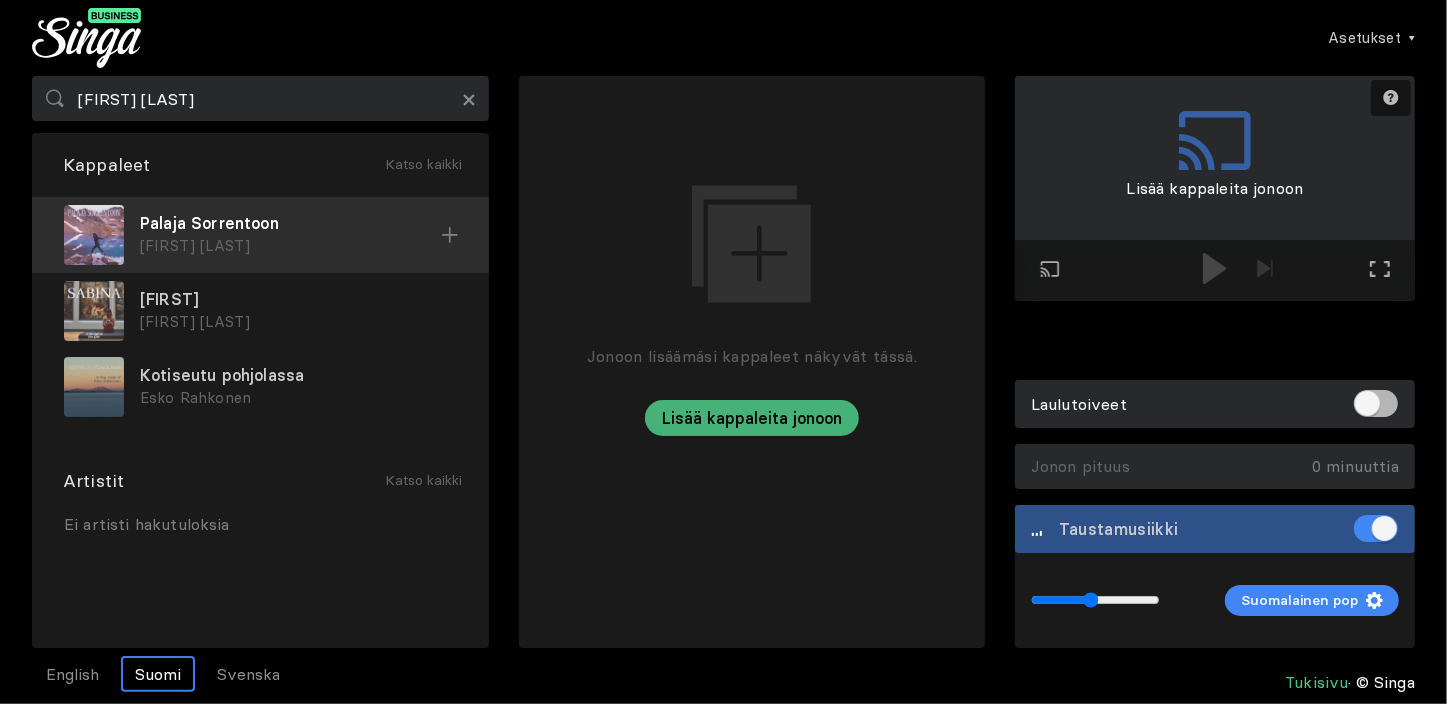 click on "Palaja Sorrentoon" at bounding box center [290, 223] 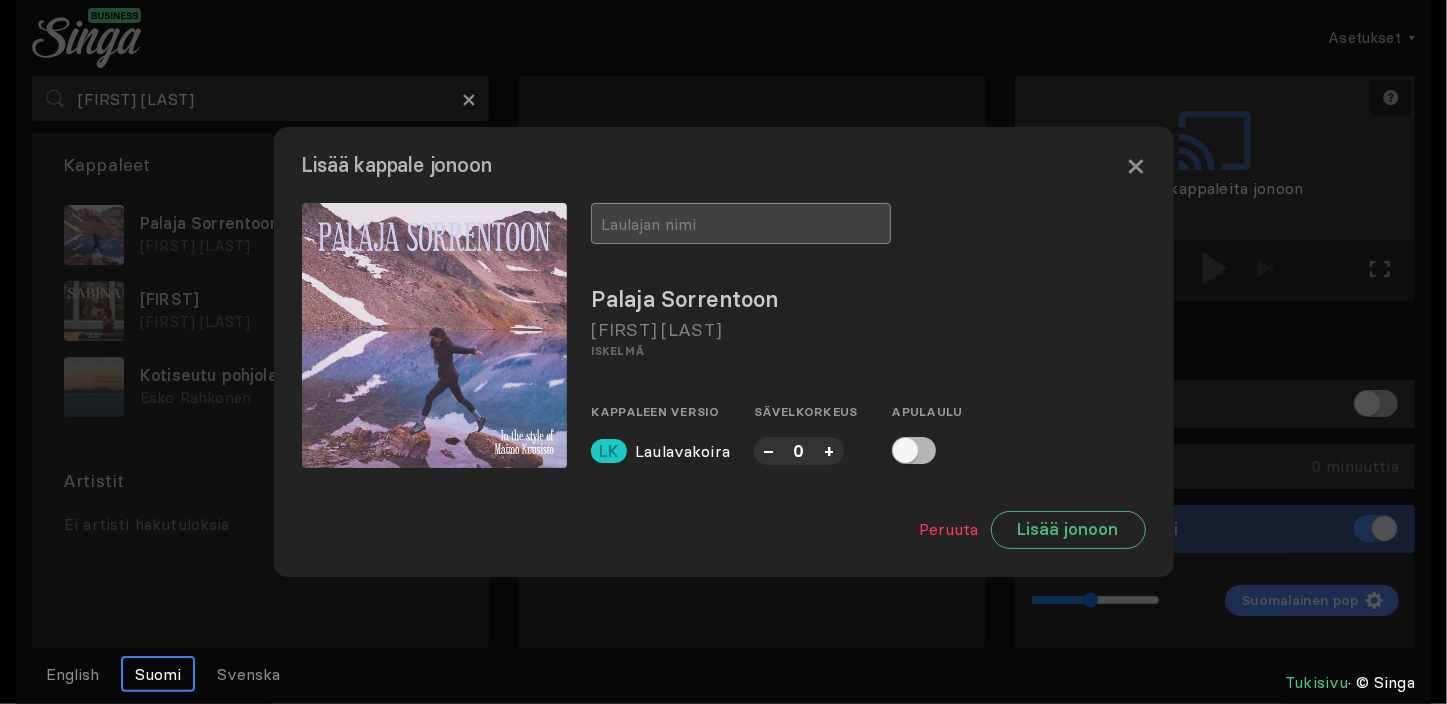 click at bounding box center [741, 223] 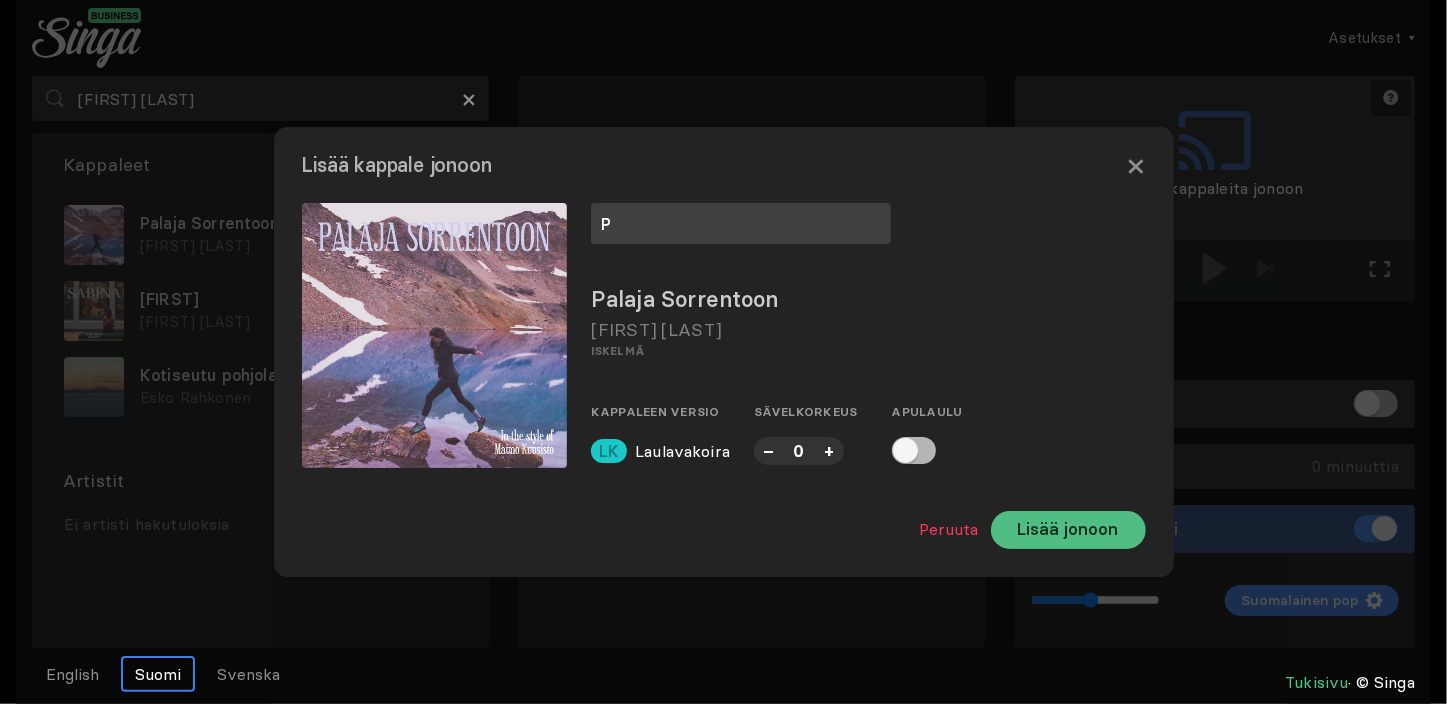 type on "P" 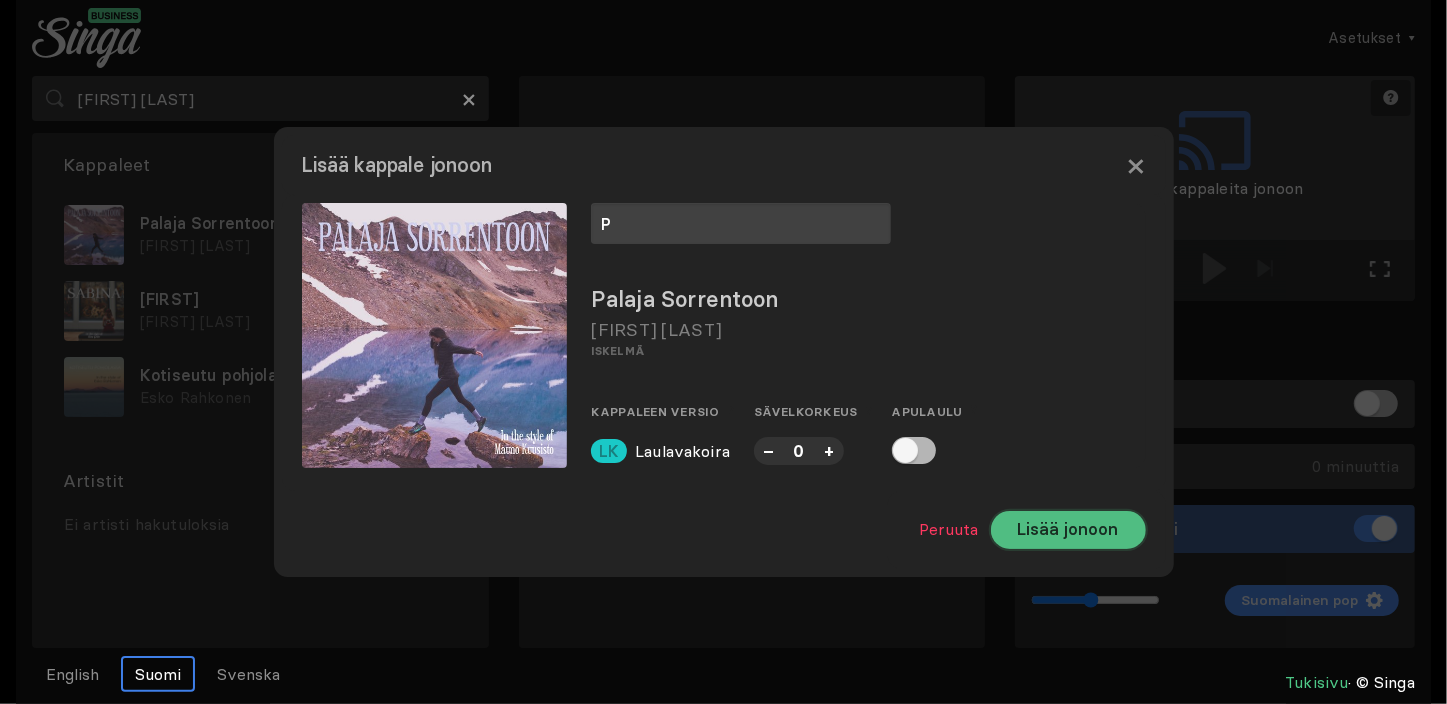 click on "Lisää jonoon" at bounding box center [1068, 530] 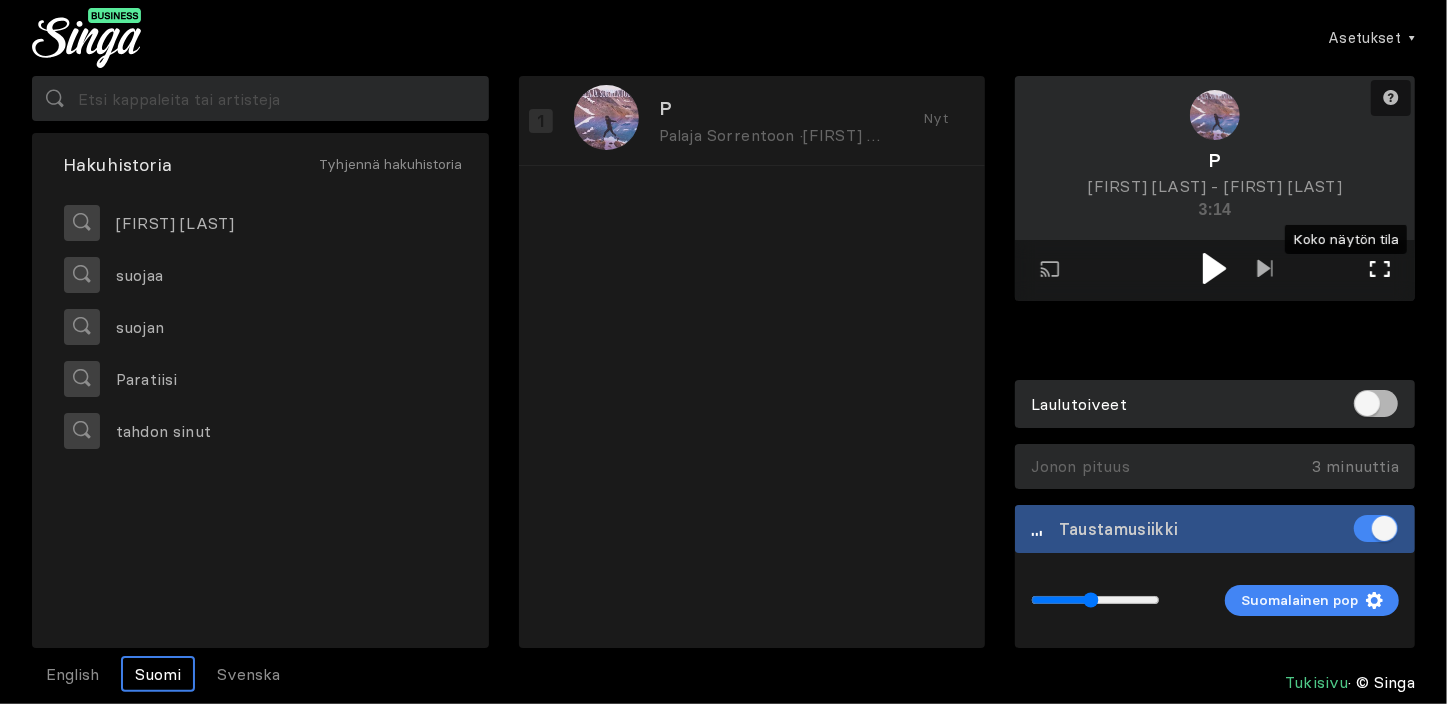 click at bounding box center [1380, 269] 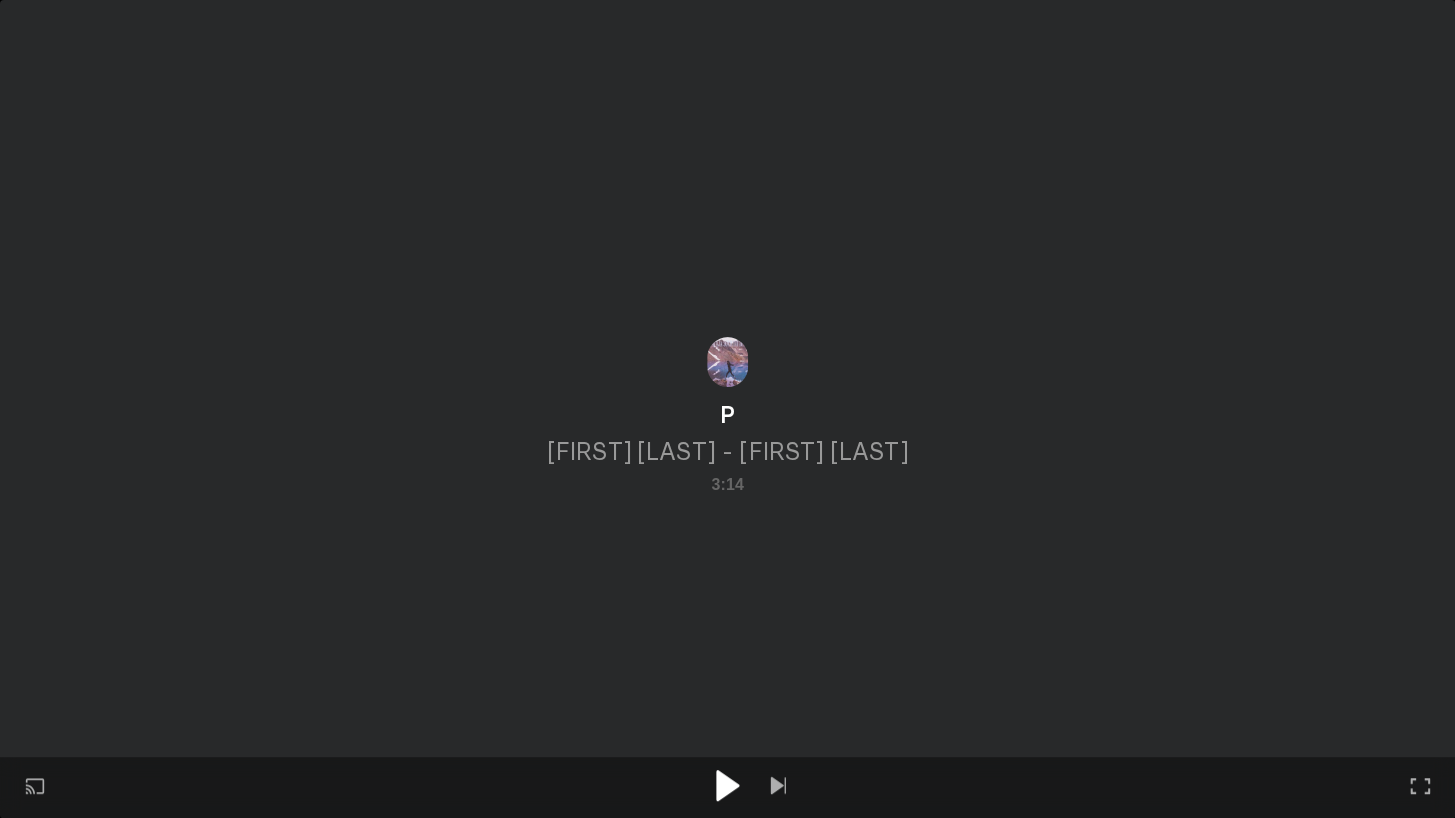click at bounding box center (727, 785) 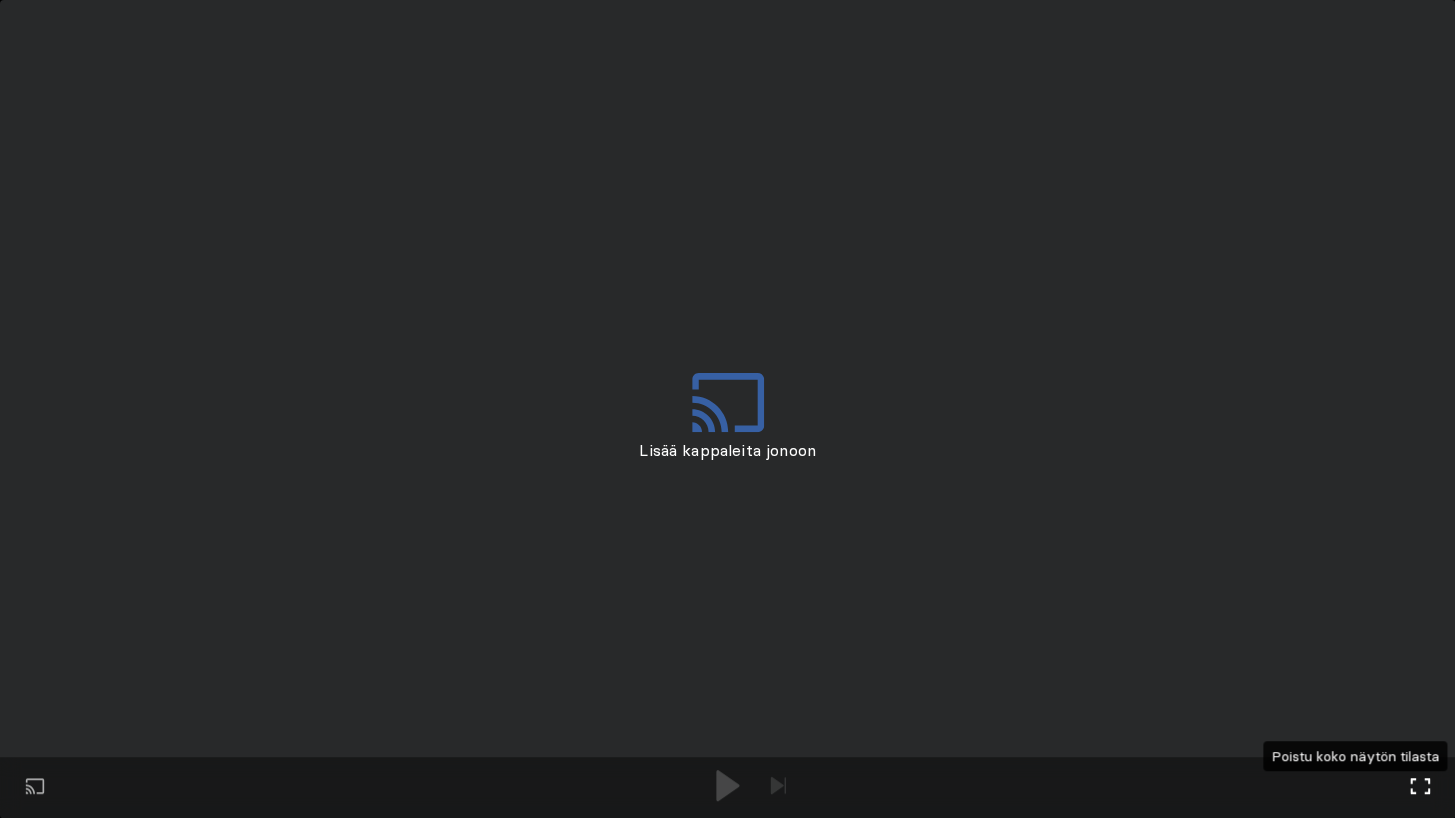 click at bounding box center [1420, 786] 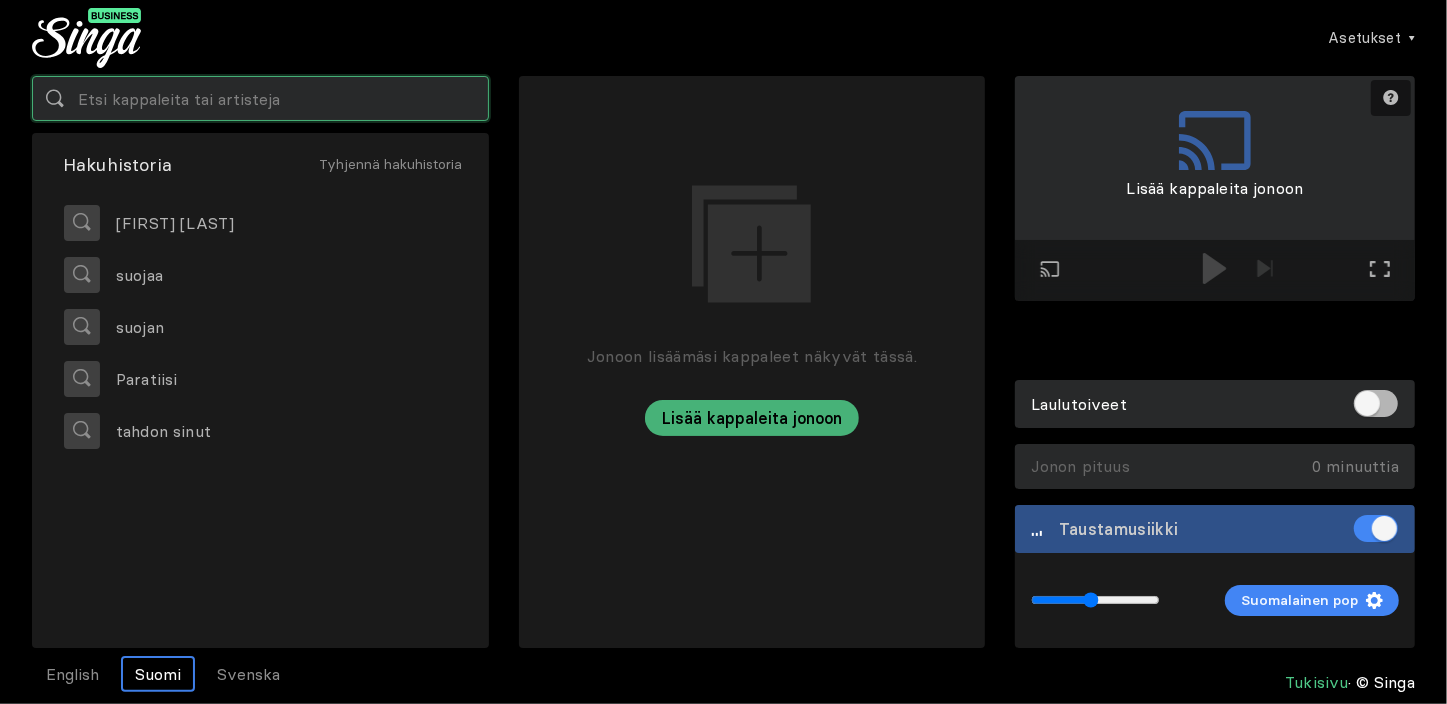 click at bounding box center (260, 98) 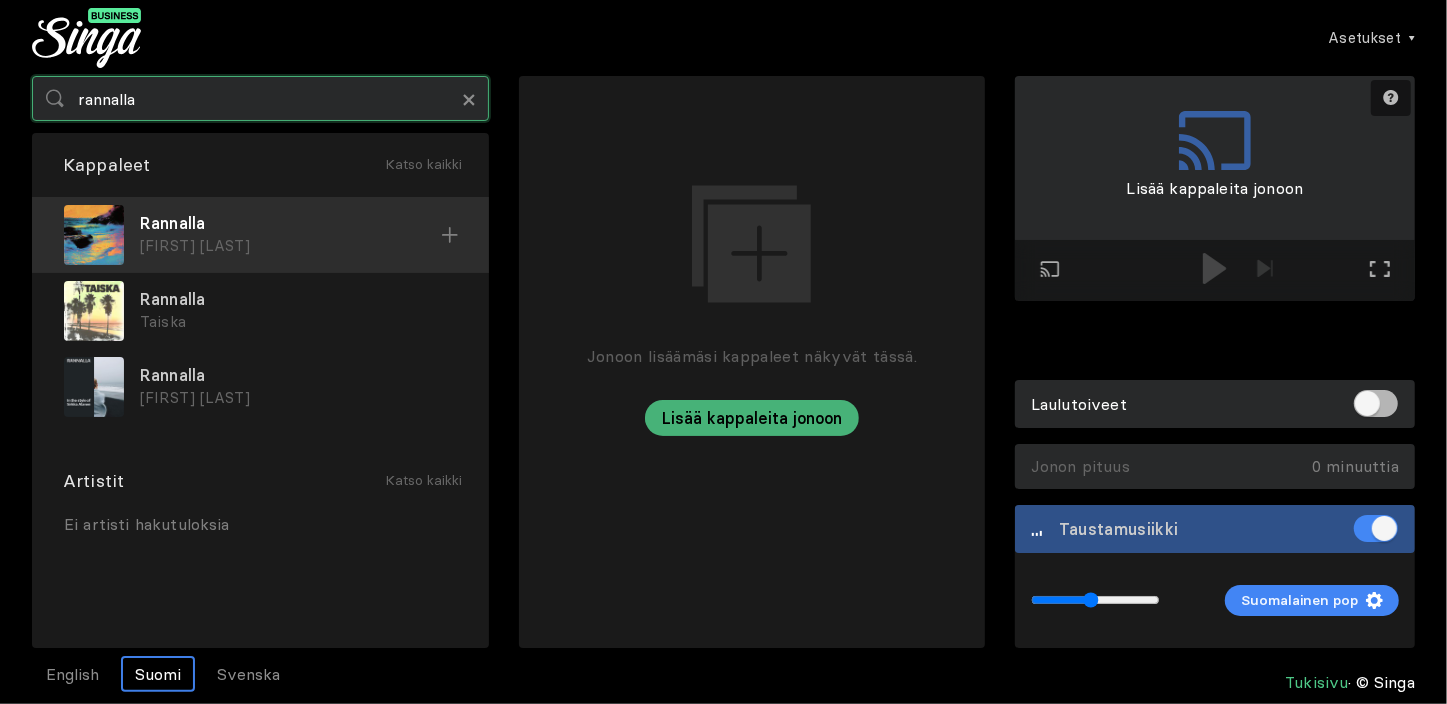 type on "rannalla" 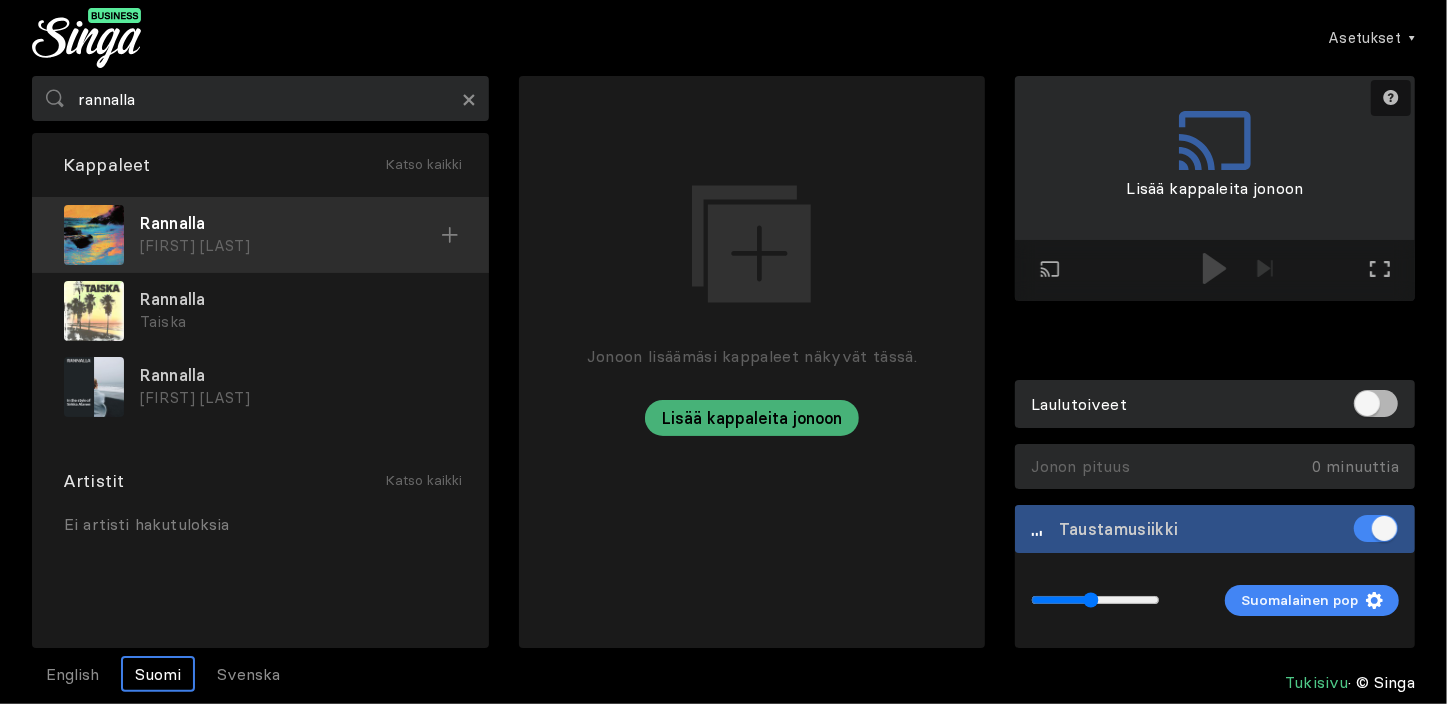 click on "Rannalla" at bounding box center [290, 223] 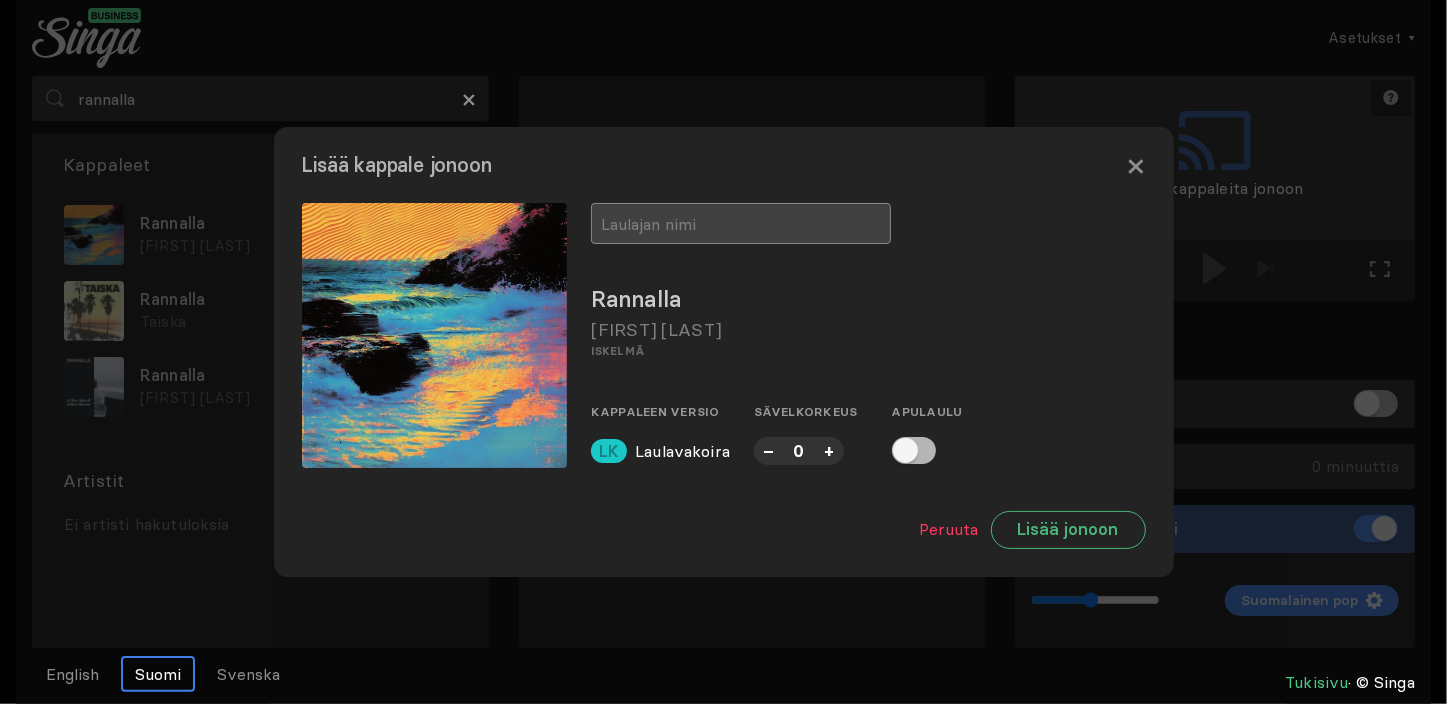 click at bounding box center [741, 223] 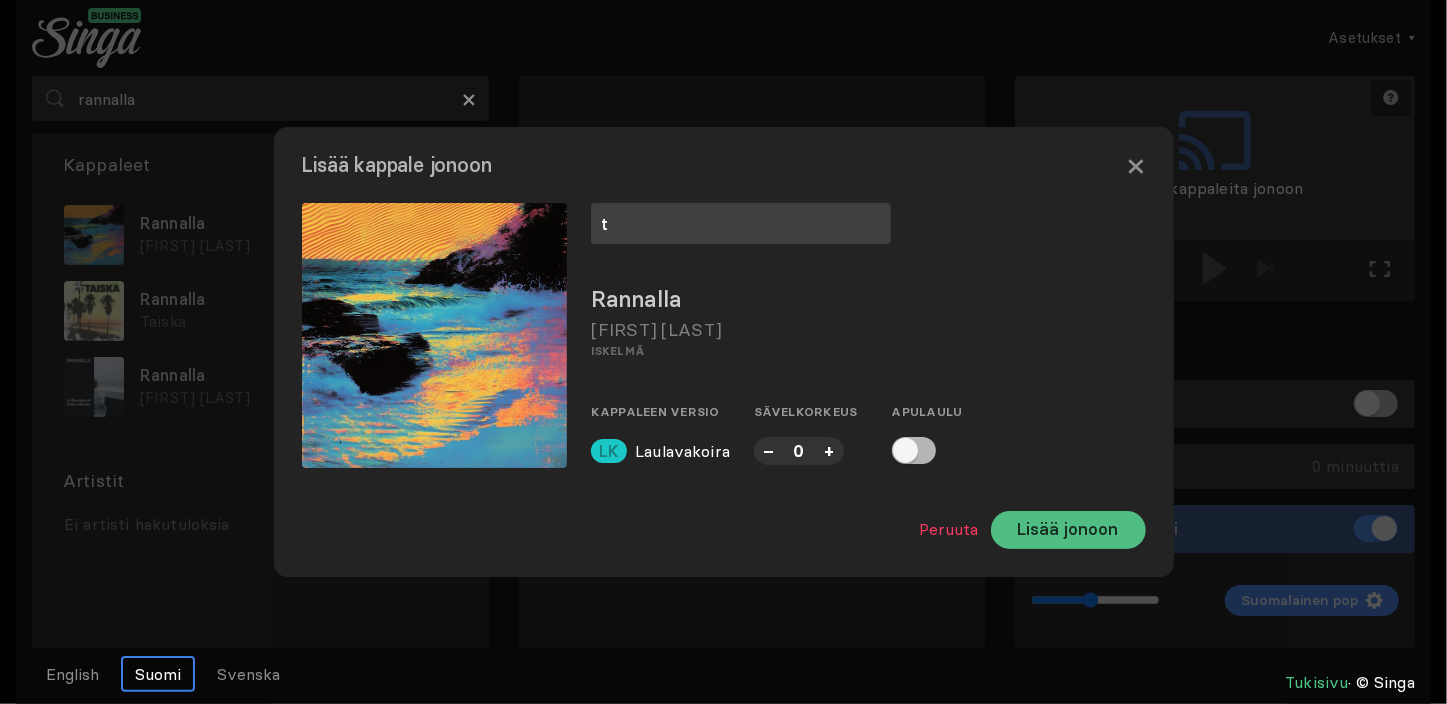 type on "t" 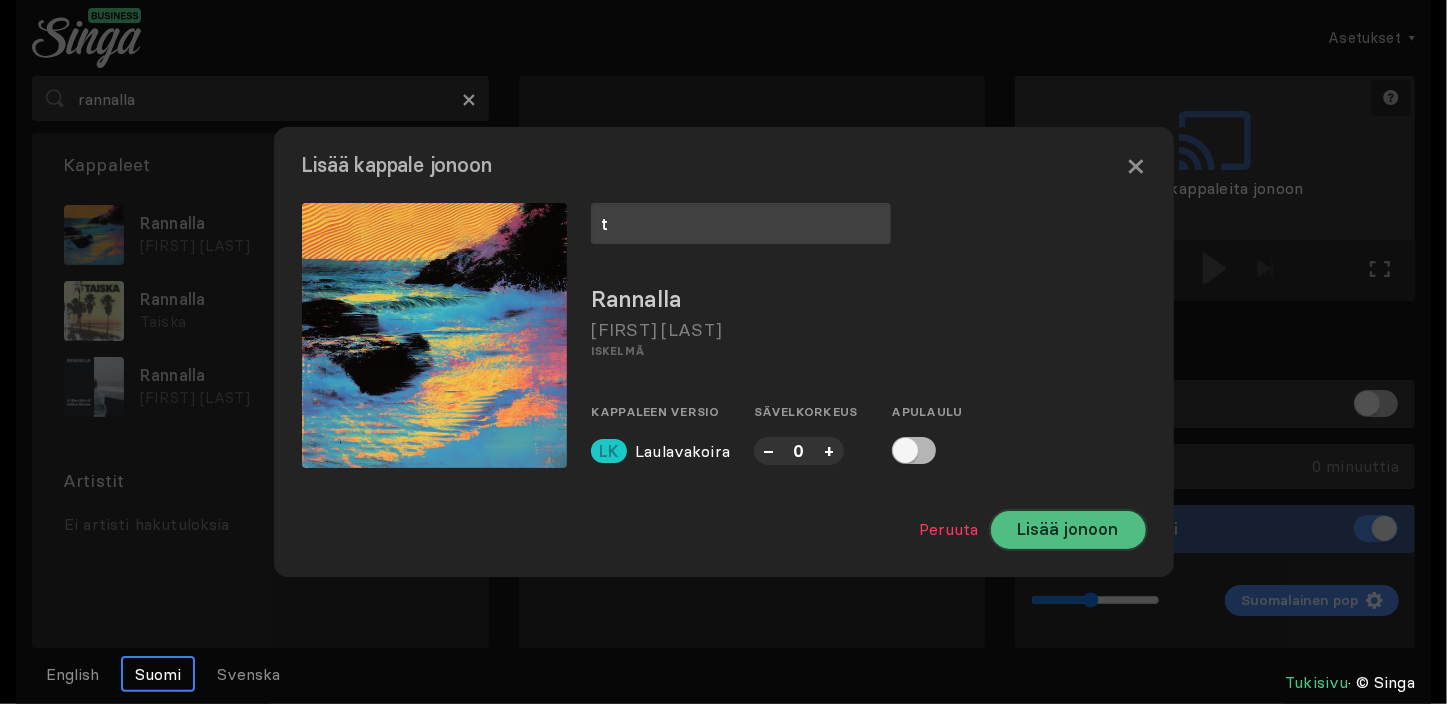 click on "Lisää jonoon" at bounding box center [1068, 530] 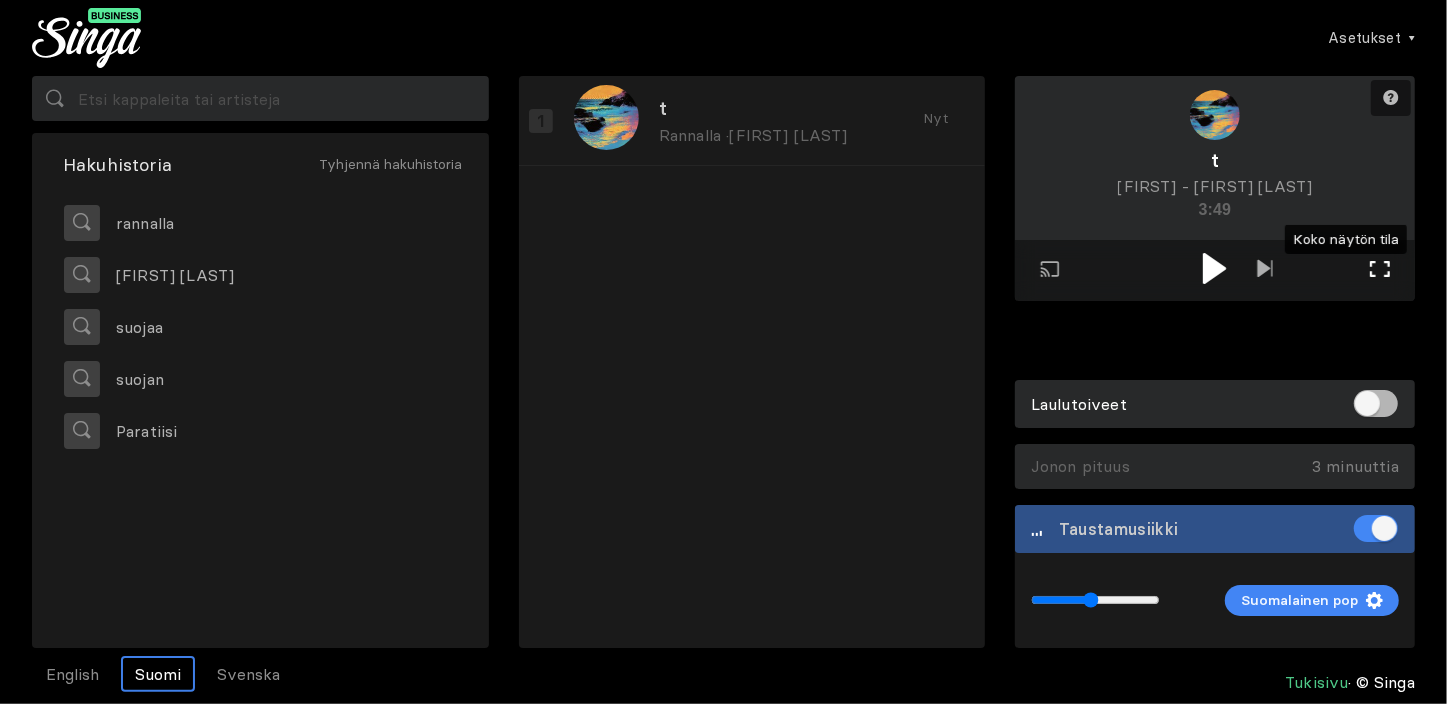 click at bounding box center [1380, 269] 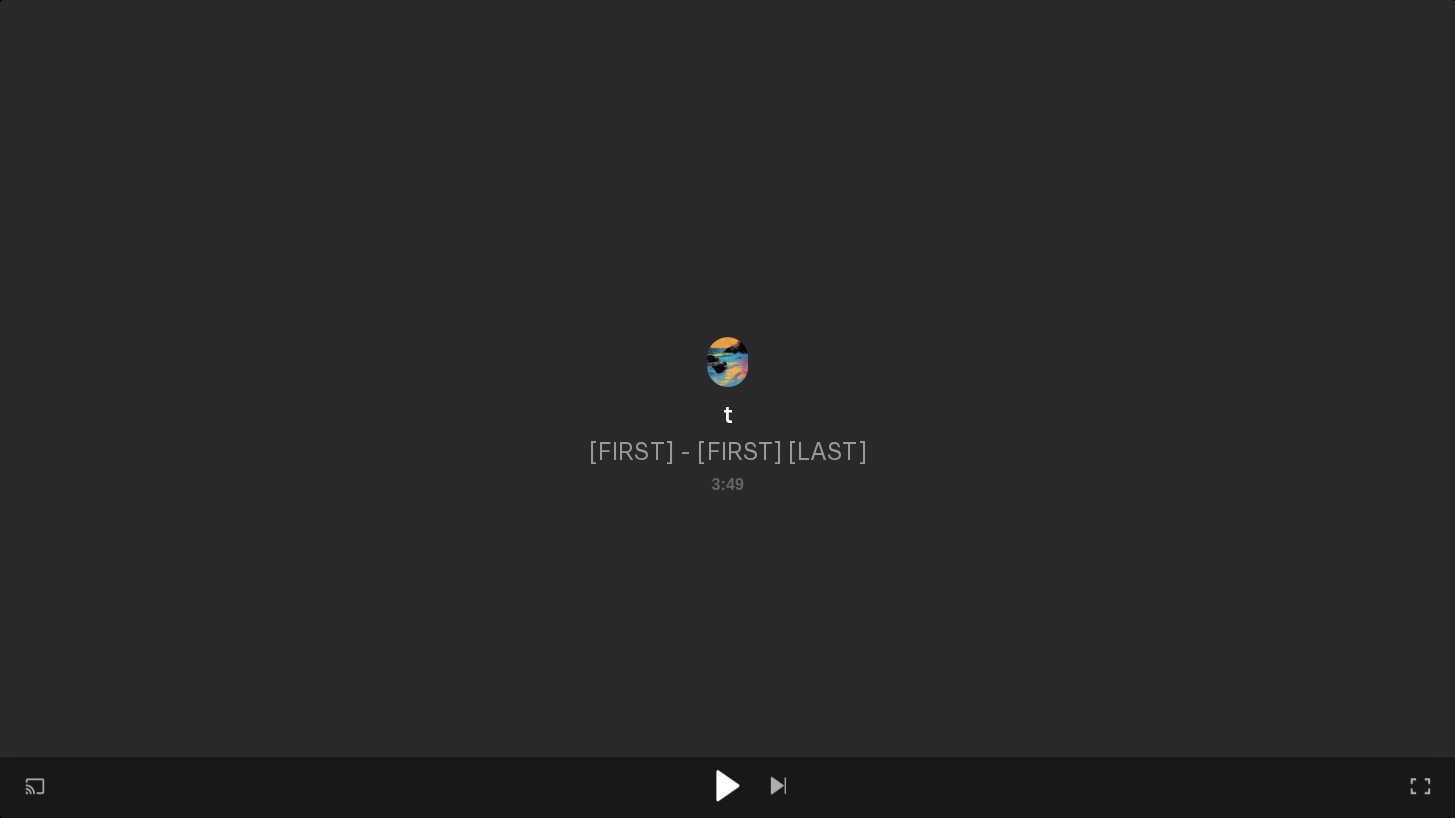 click at bounding box center (727, 785) 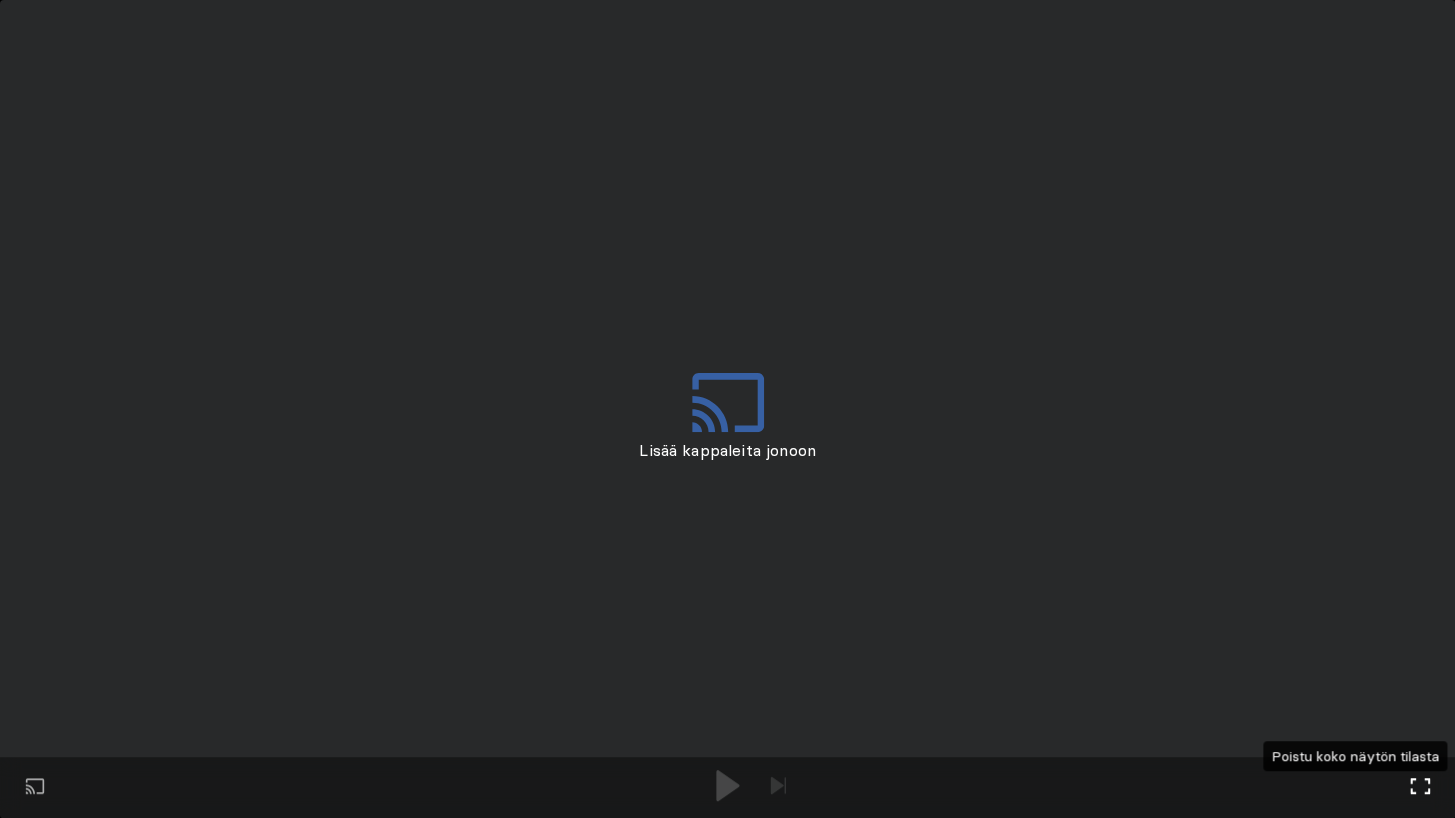 click on "Koko näytön tila Poistu koko näytön tilasta" at bounding box center (1420, 788) 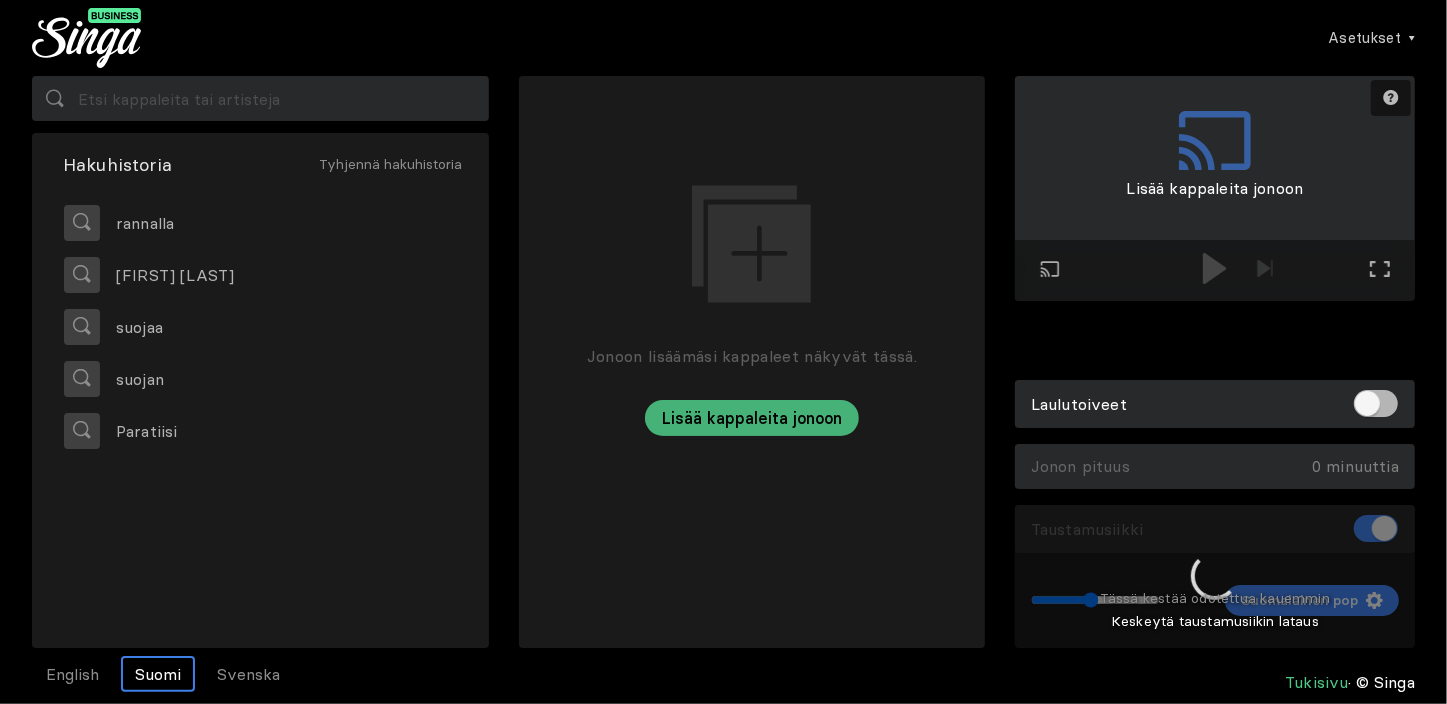 click on "English Suomi Svenska Tukisivu  © Singa" at bounding box center [723, 682] 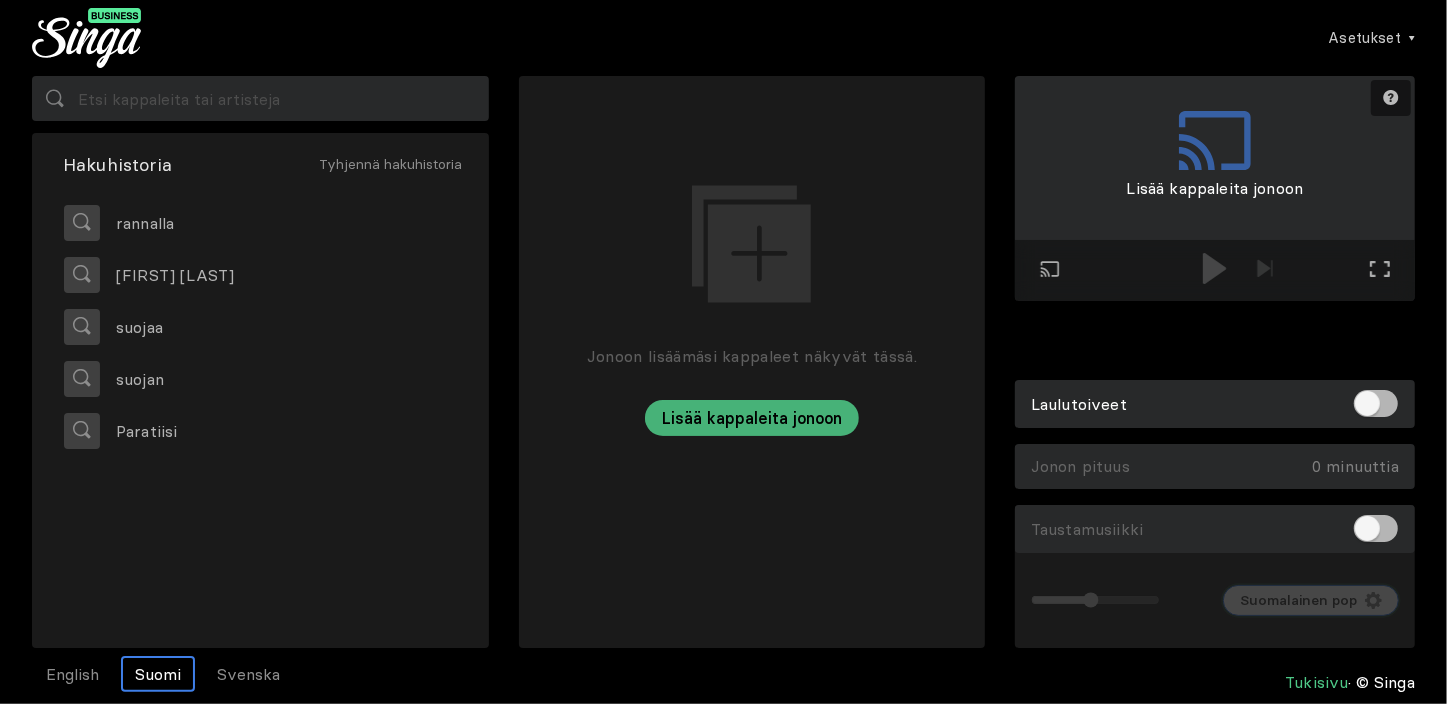 click on "Suomalainen pop" at bounding box center (1298, 600) 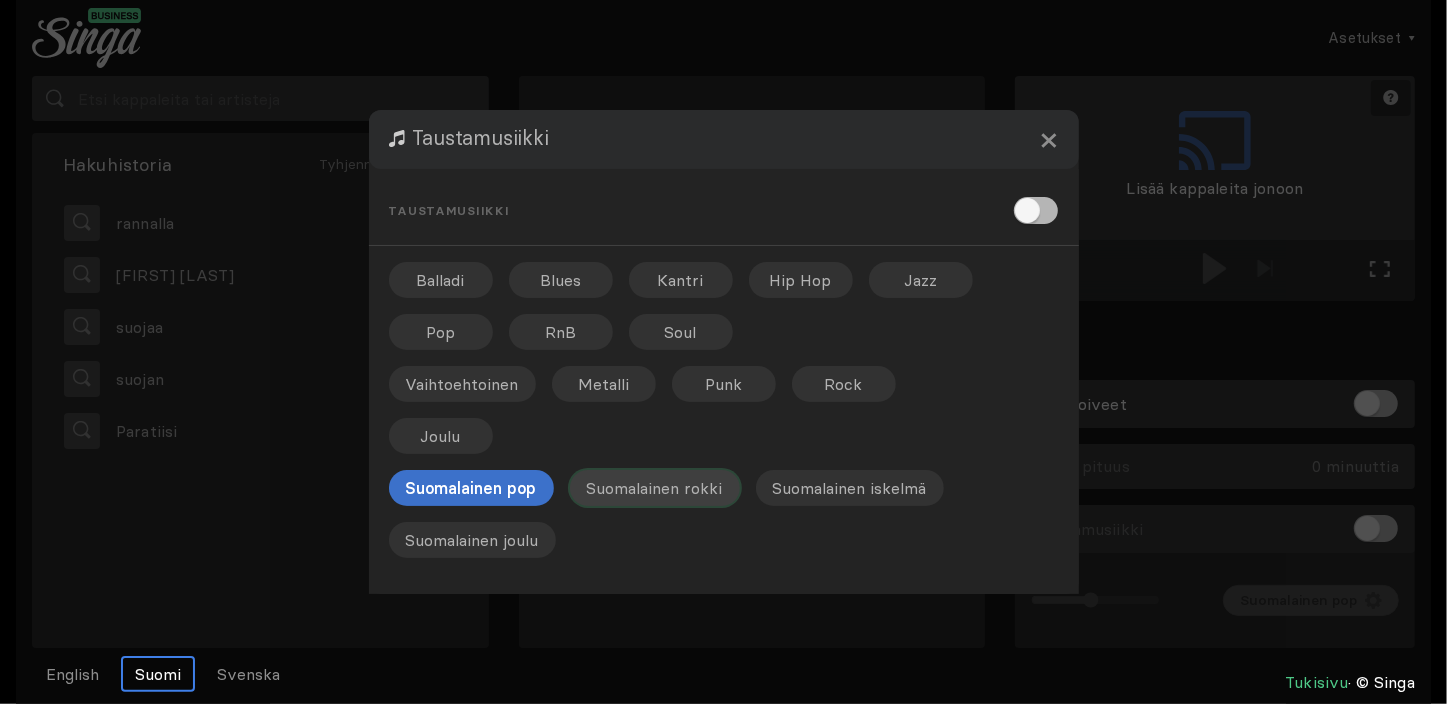 click on "Suomalainen rokki" at bounding box center (561, 280) 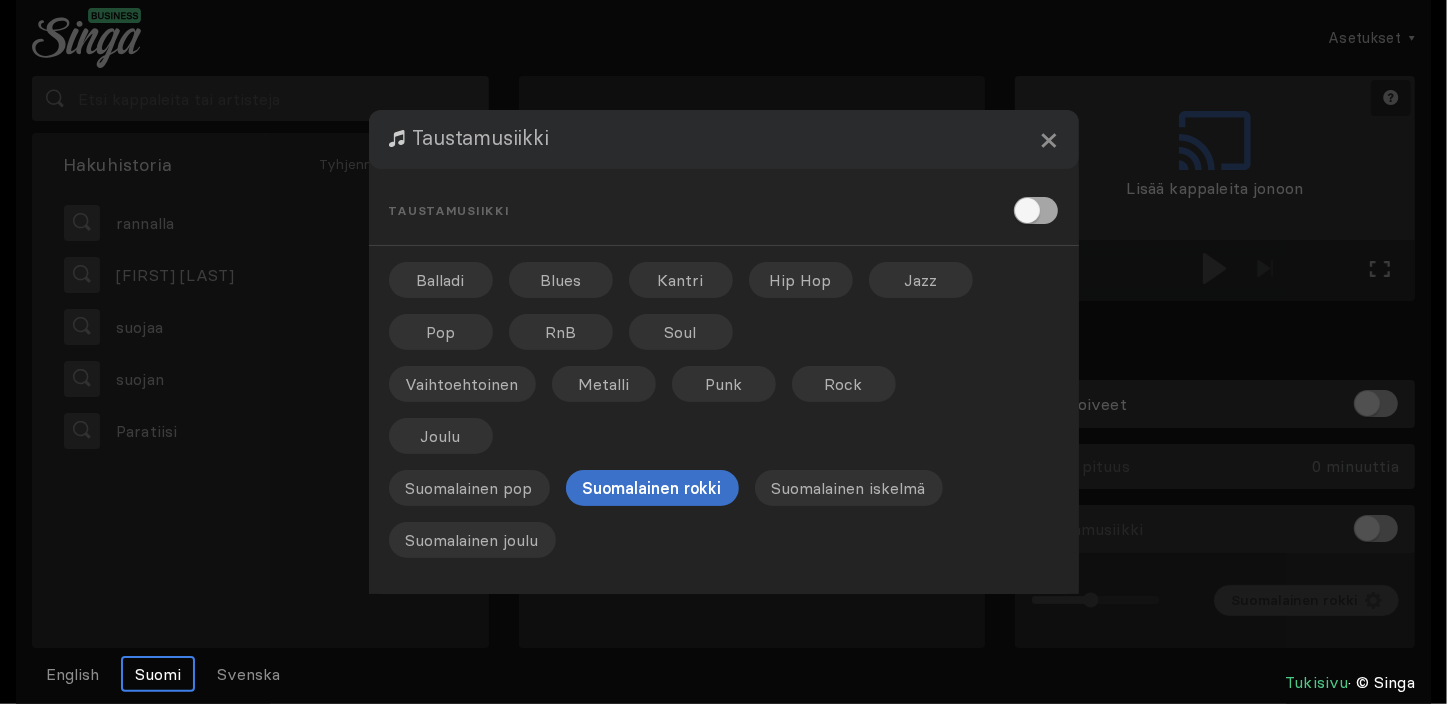 click at bounding box center [1036, 210] 